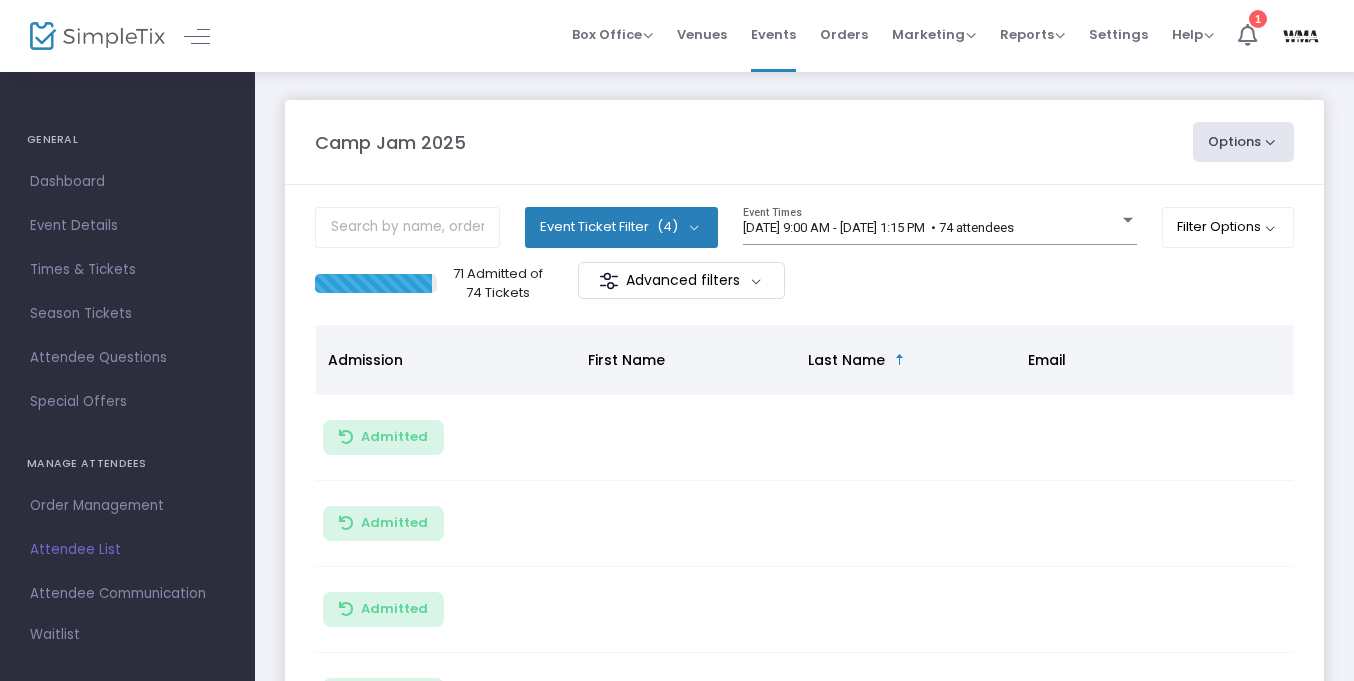 scroll, scrollTop: 631, scrollLeft: 0, axis: vertical 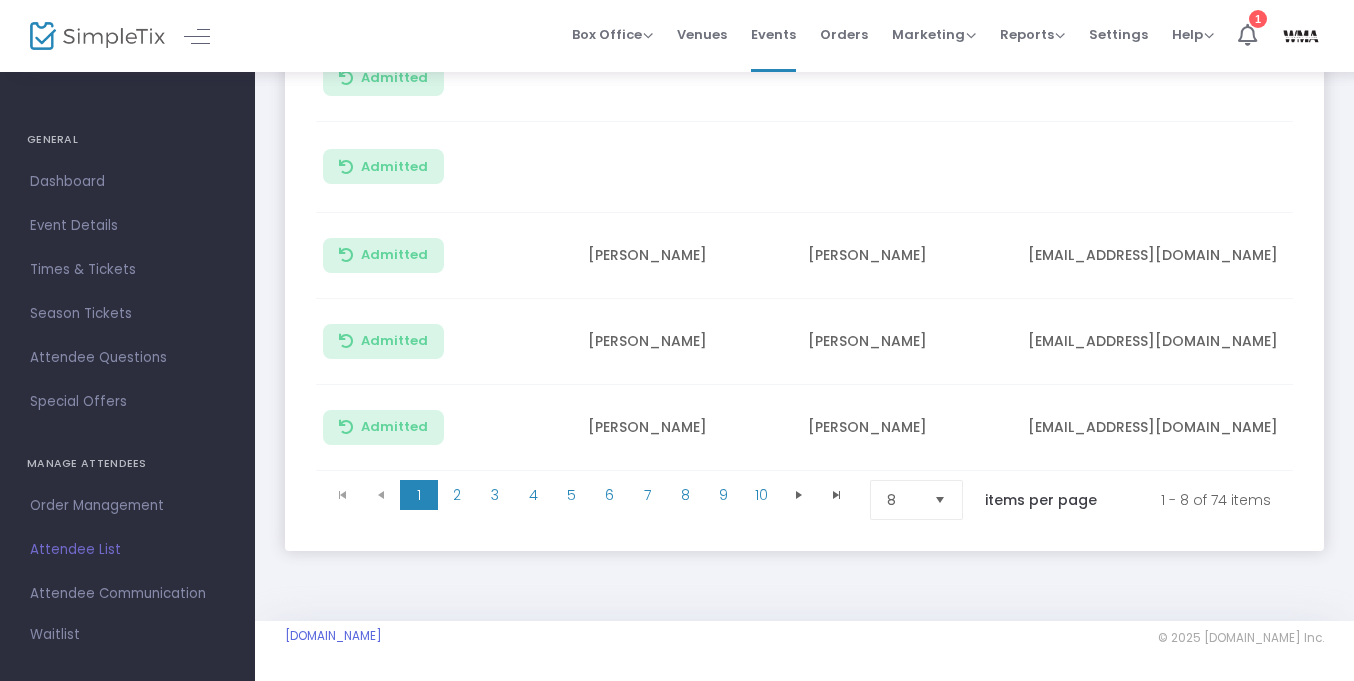 click at bounding box center [940, 500] 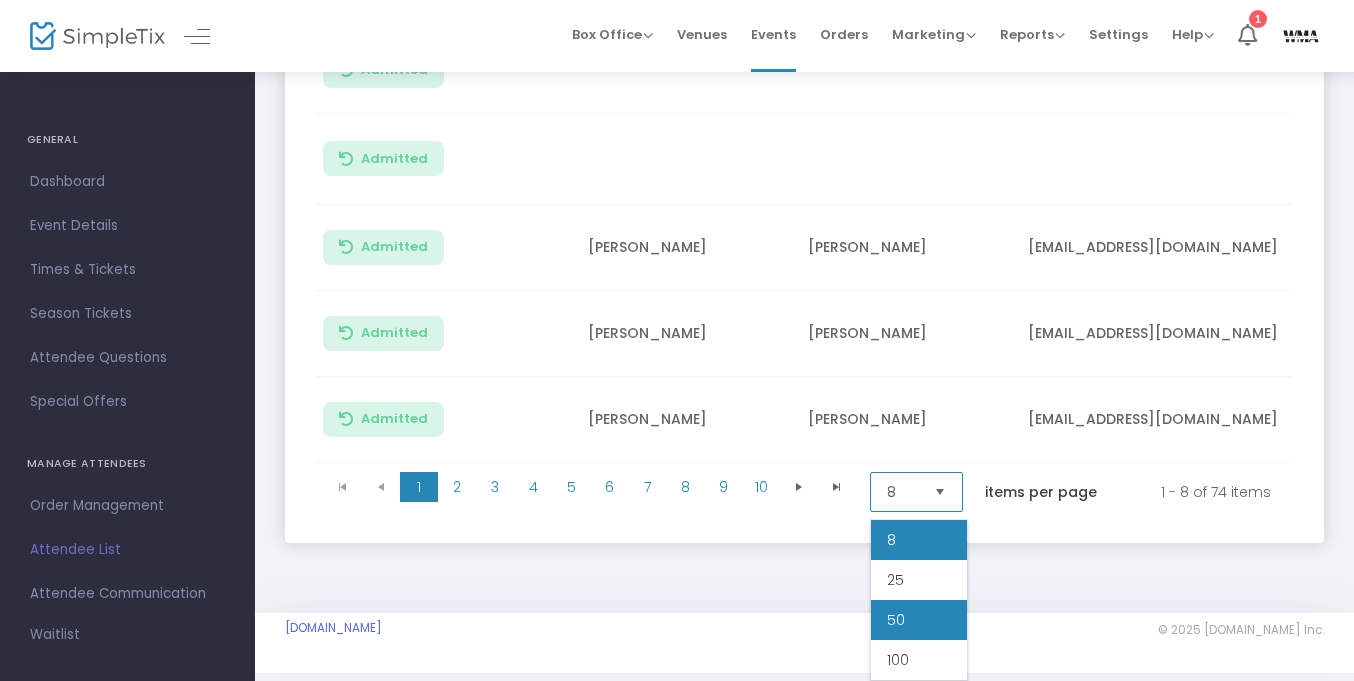 click on "50" at bounding box center [896, 620] 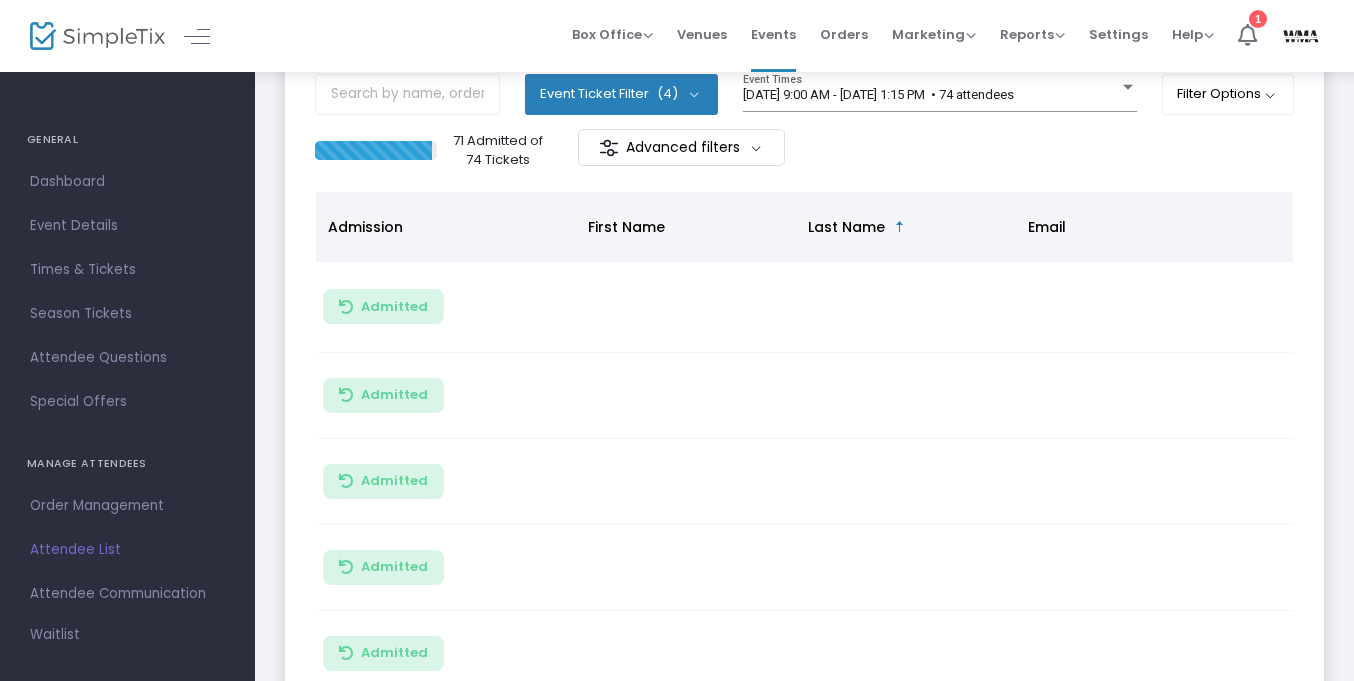 scroll, scrollTop: 136, scrollLeft: 0, axis: vertical 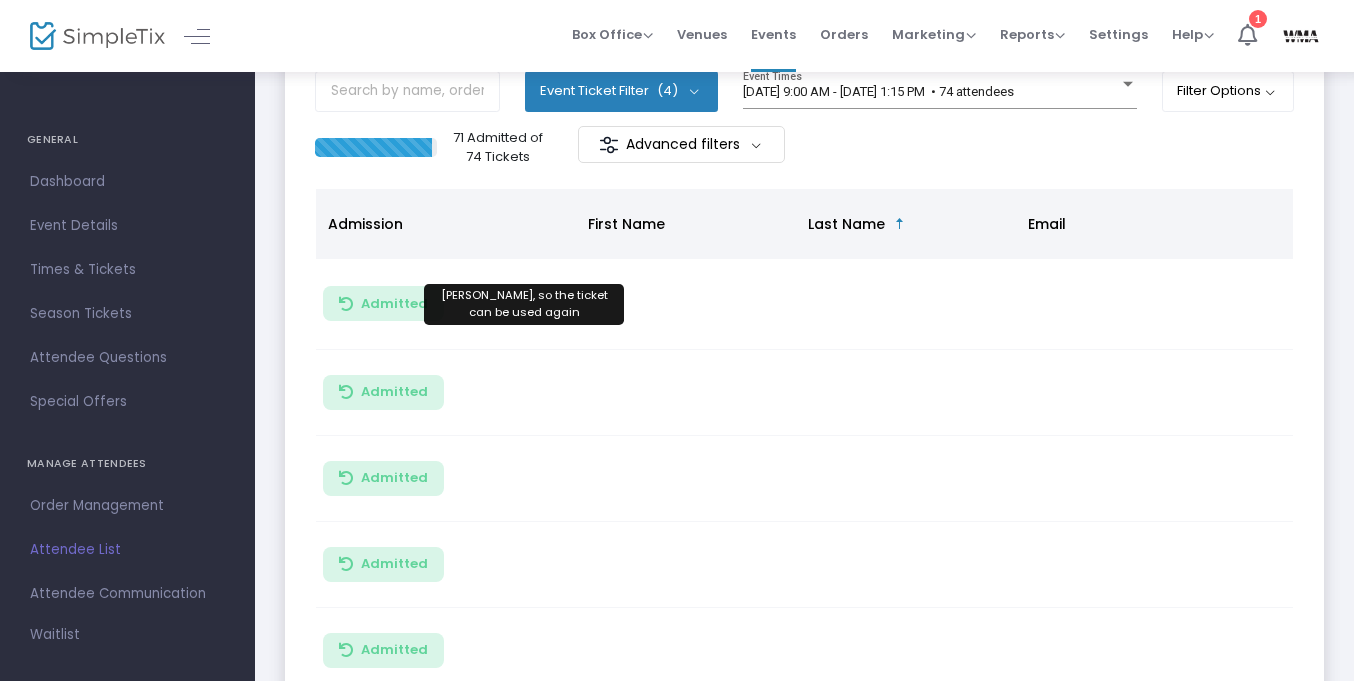click on "Admitted" 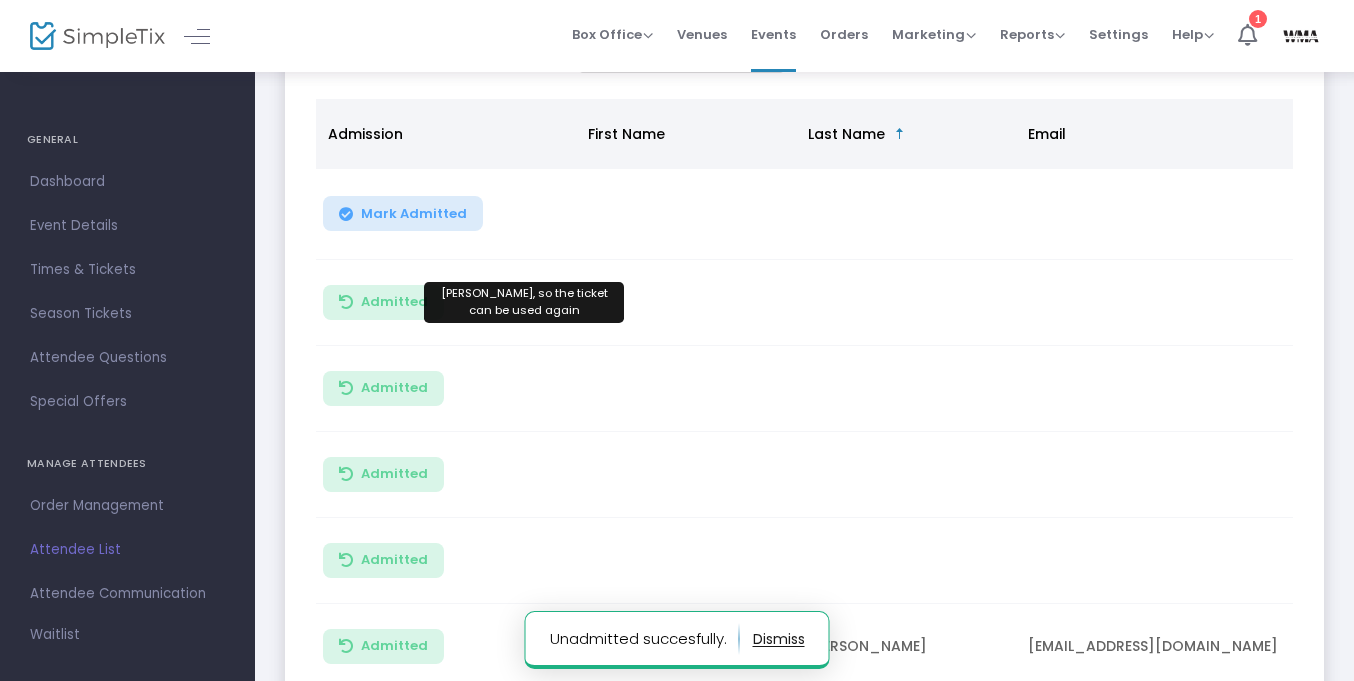 click on "Admitted" 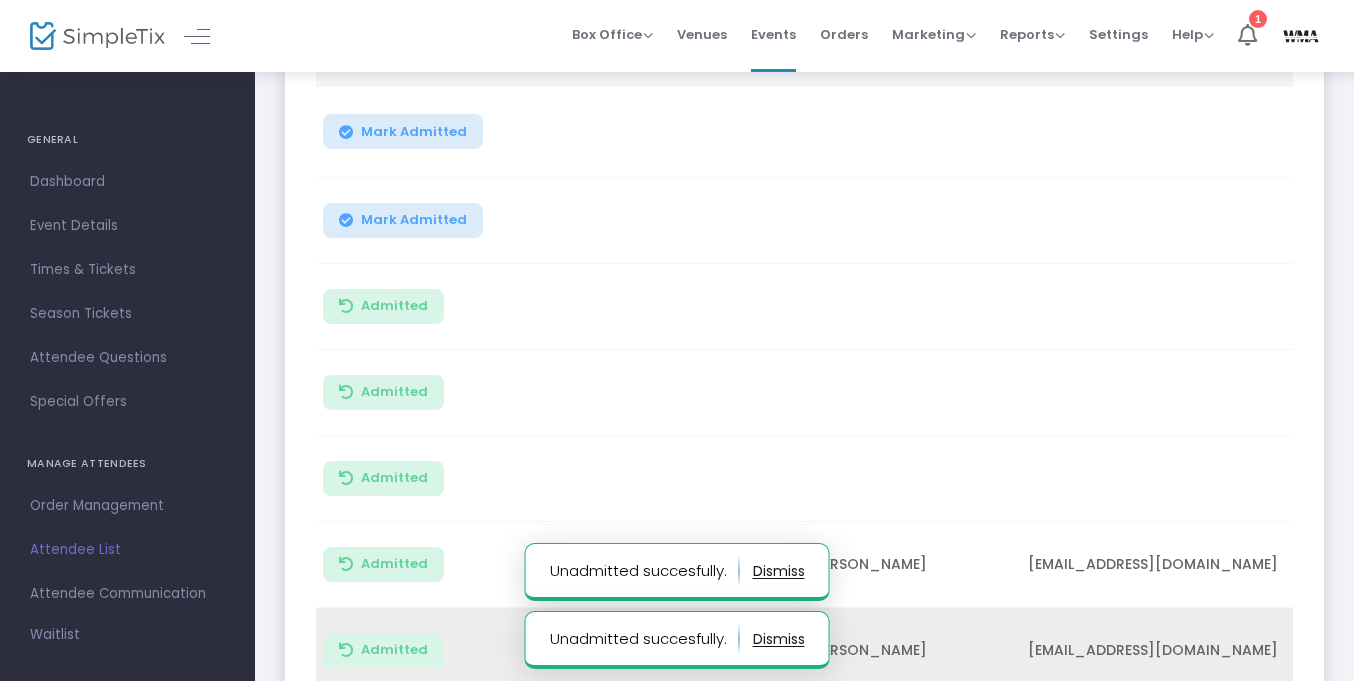 click on "Admitted" 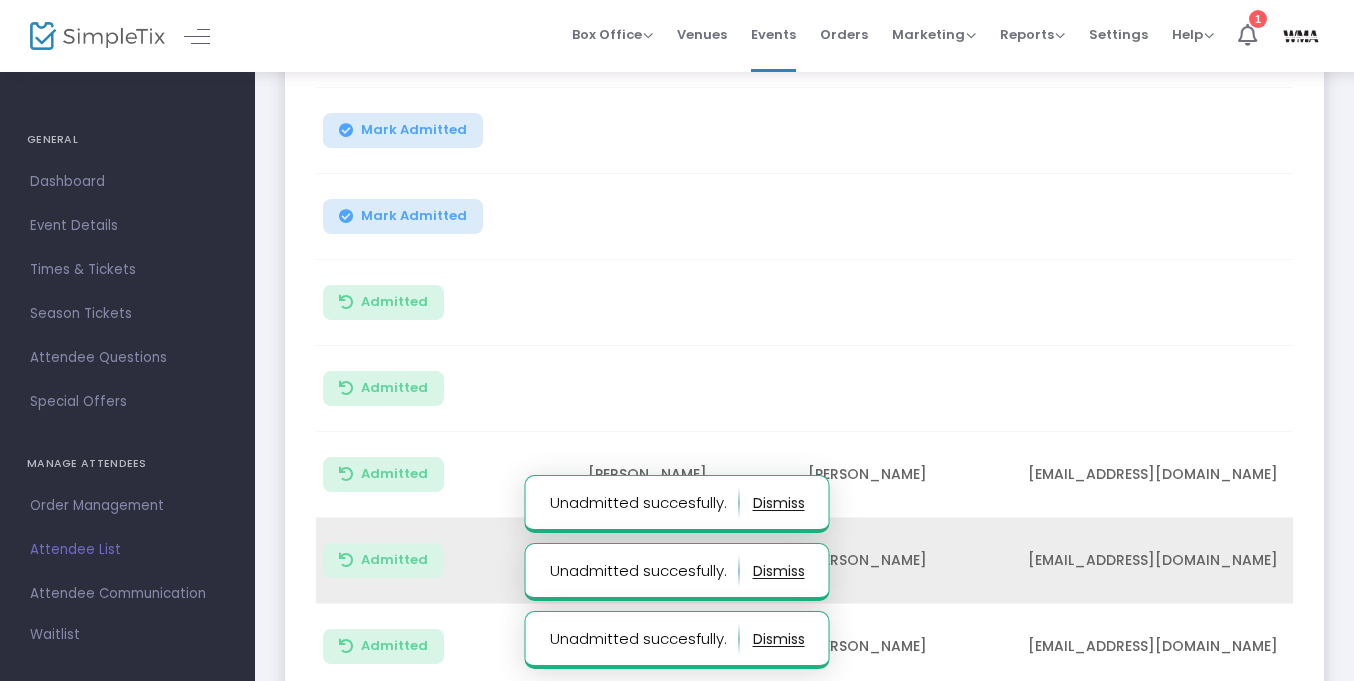 click on "Admitted" 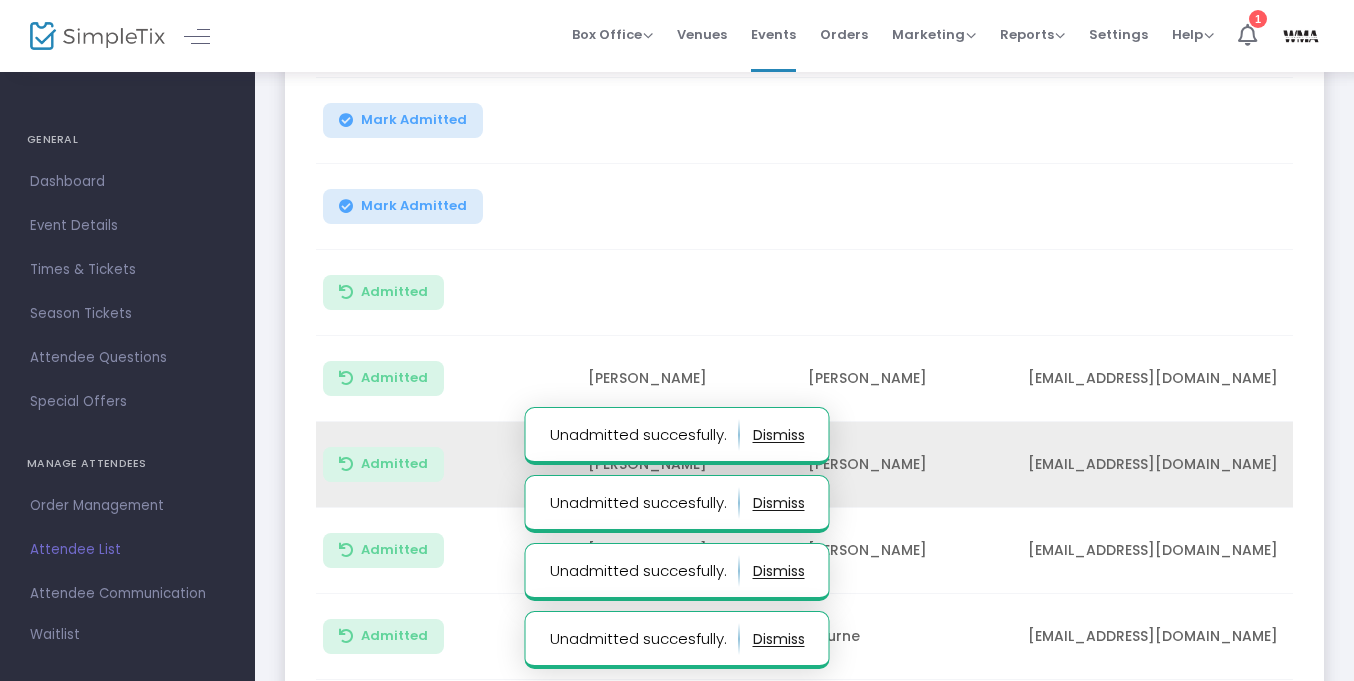 click on "Admitted" 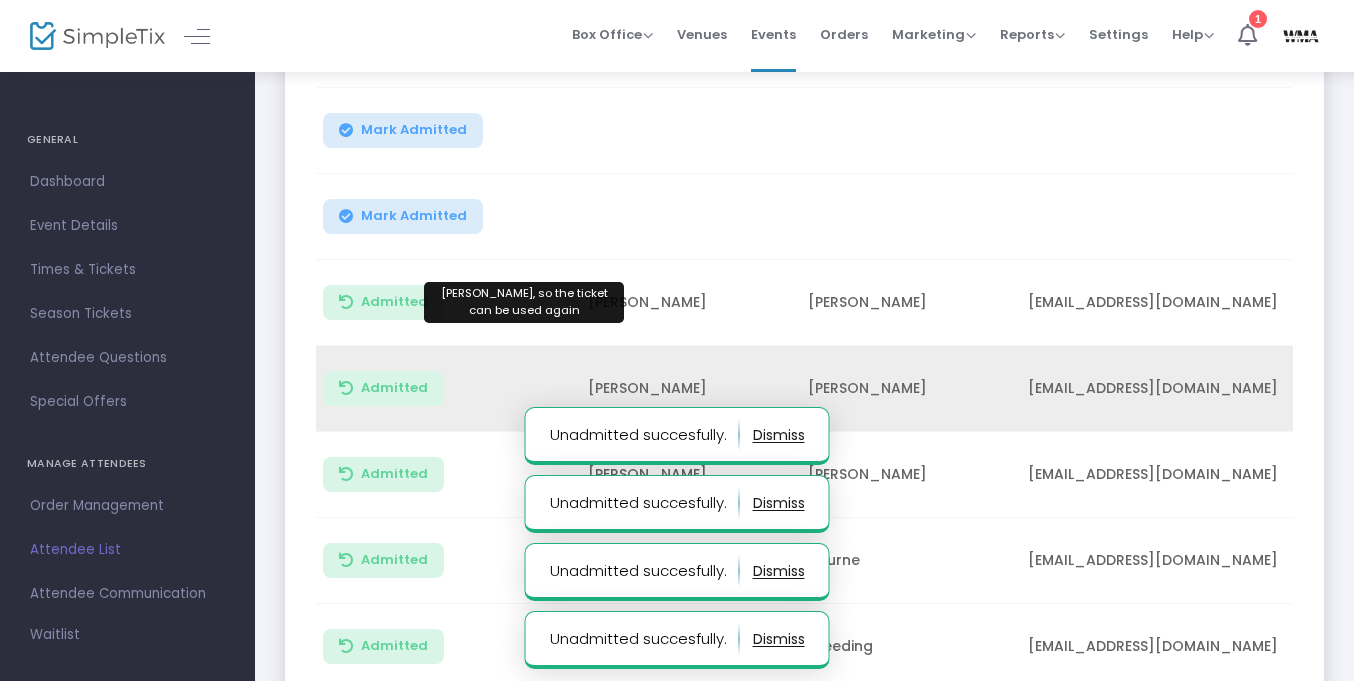 click on "Admitted" 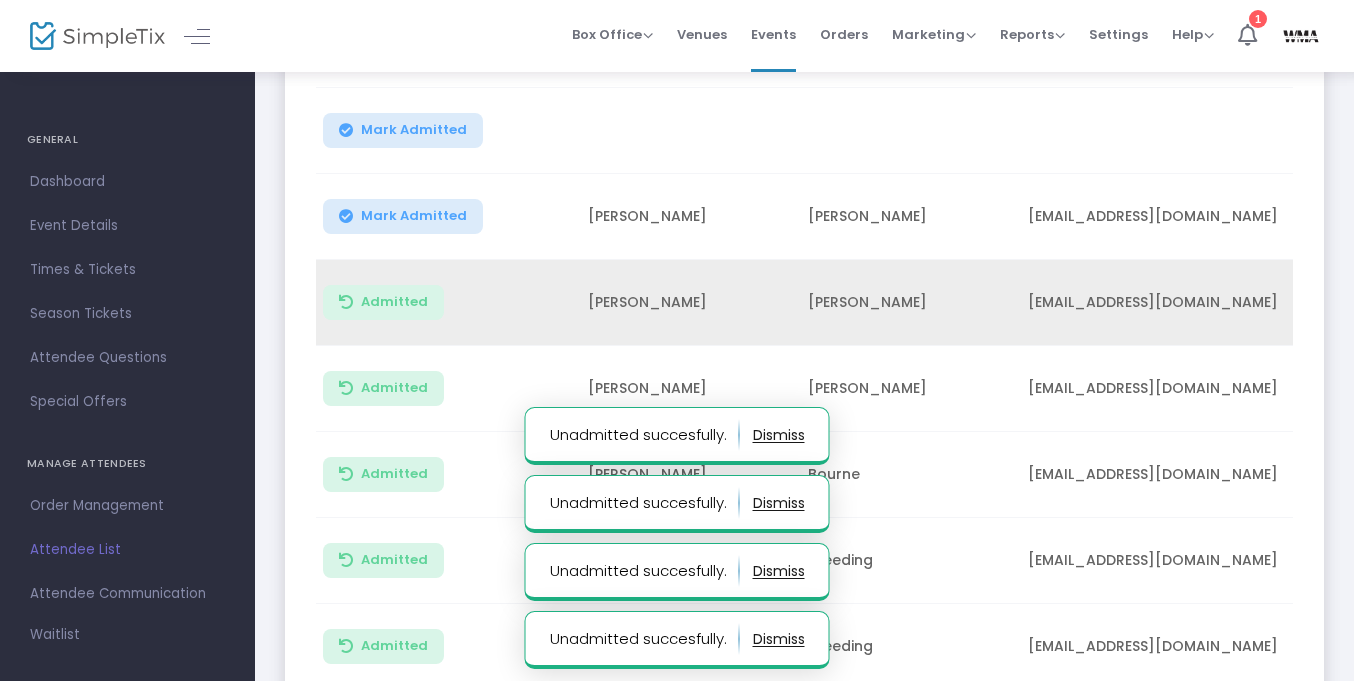 click on "Admitted" 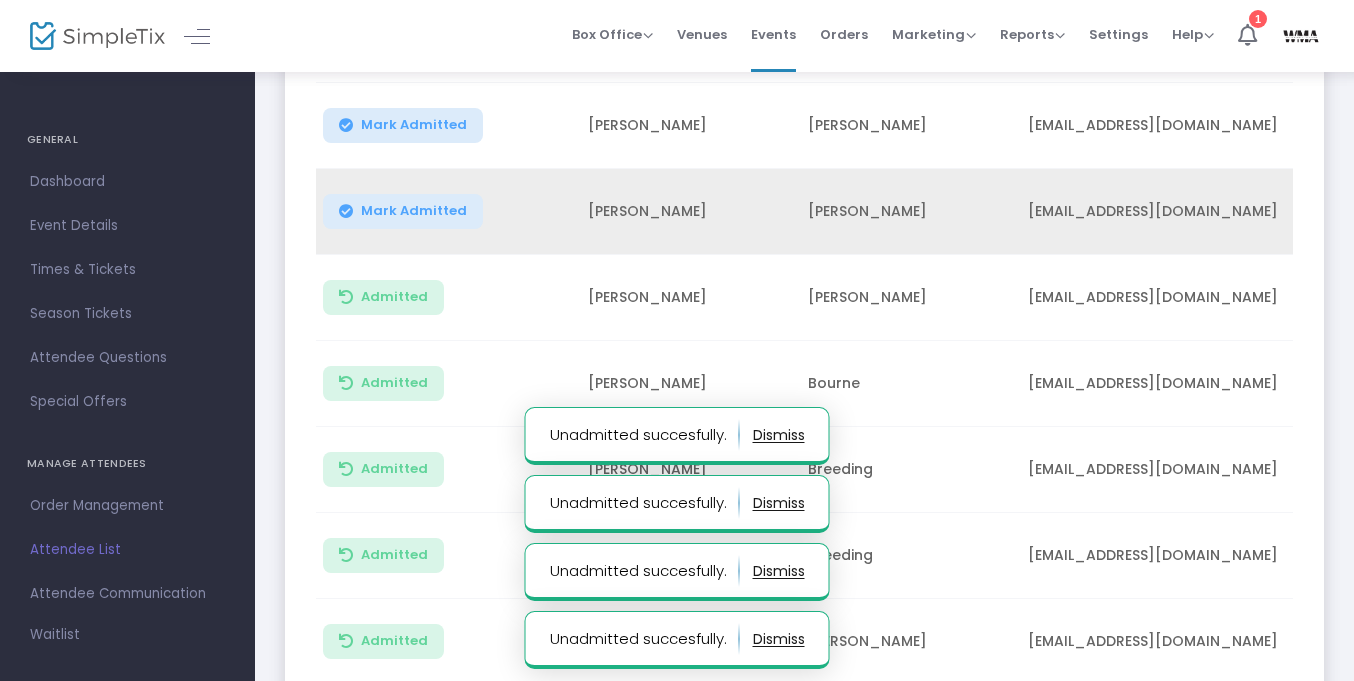 click on "Admitted" 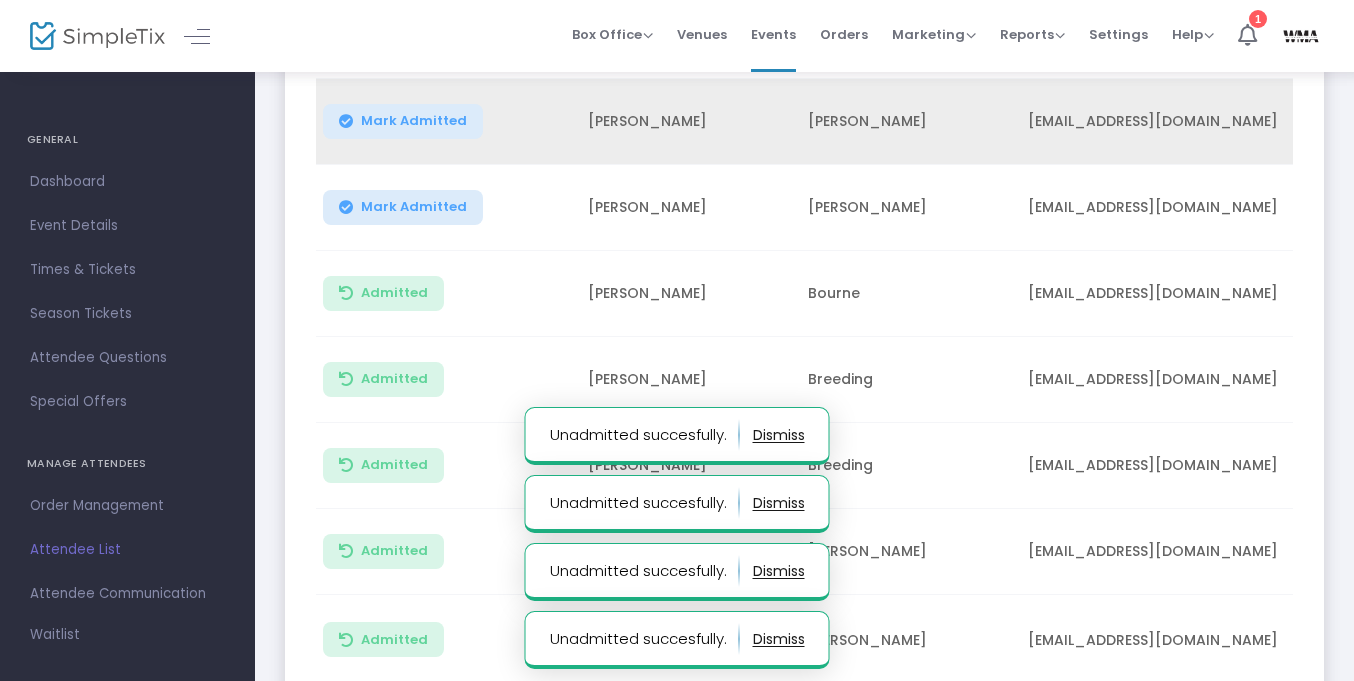 click on "Admitted  Mark Unadmitted, so the ticket can be used again" 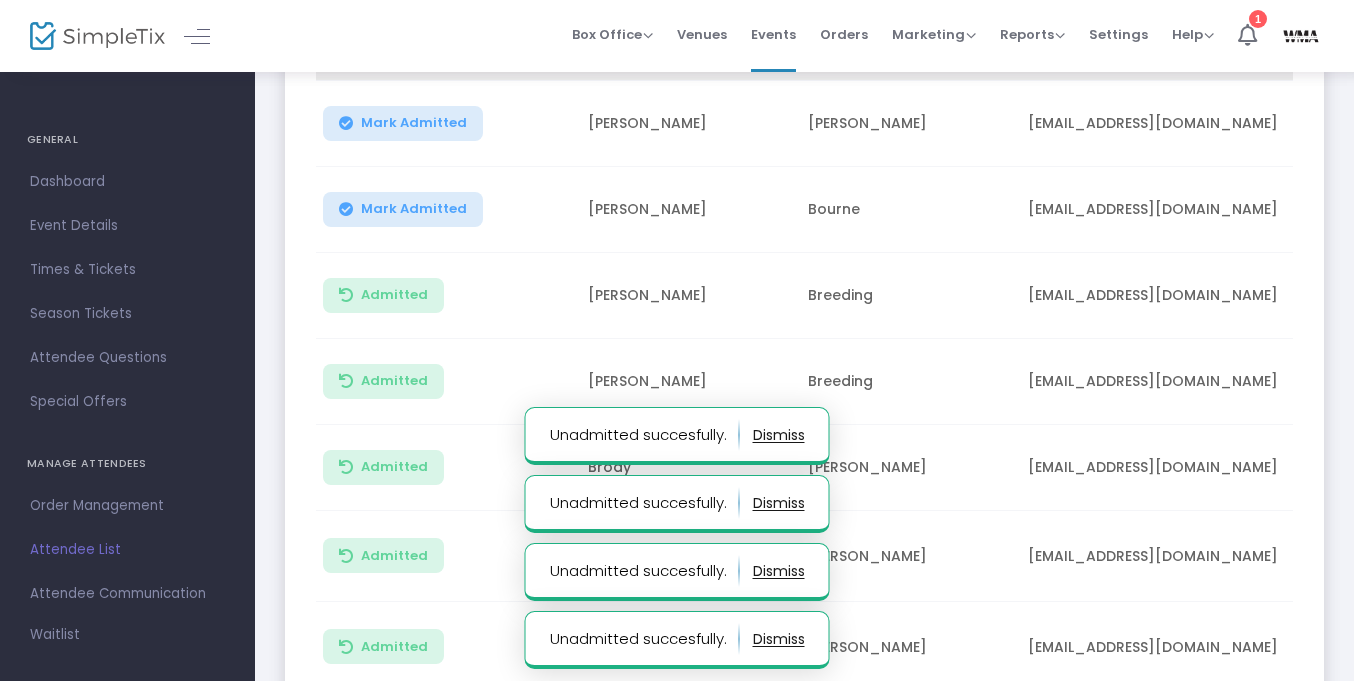 click on "Admitted" 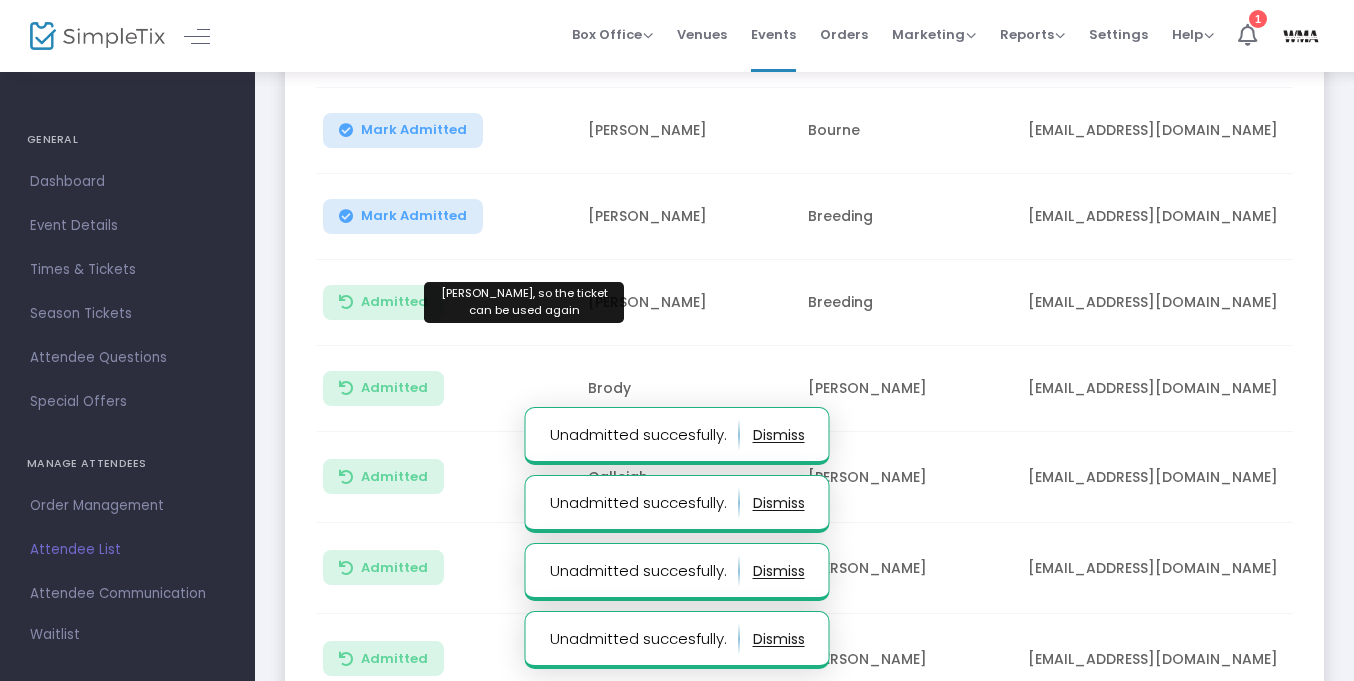 click on "Admitted" 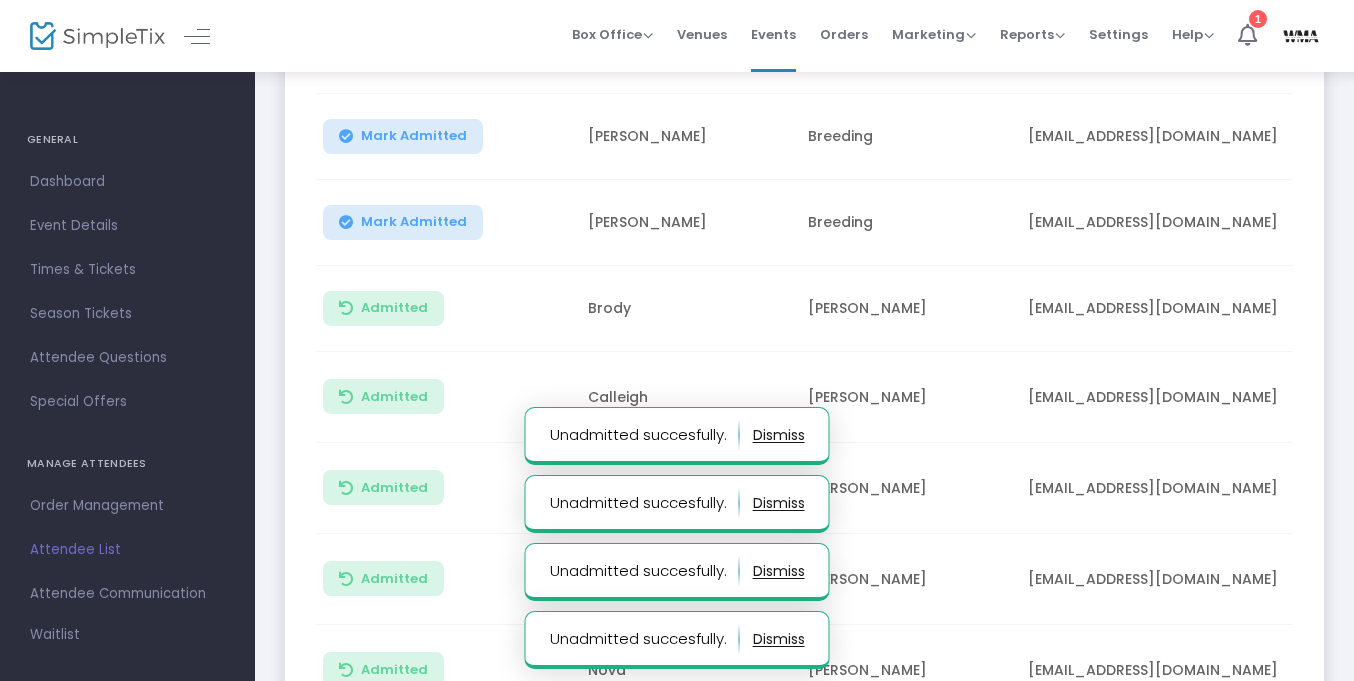 click on "Admitted" 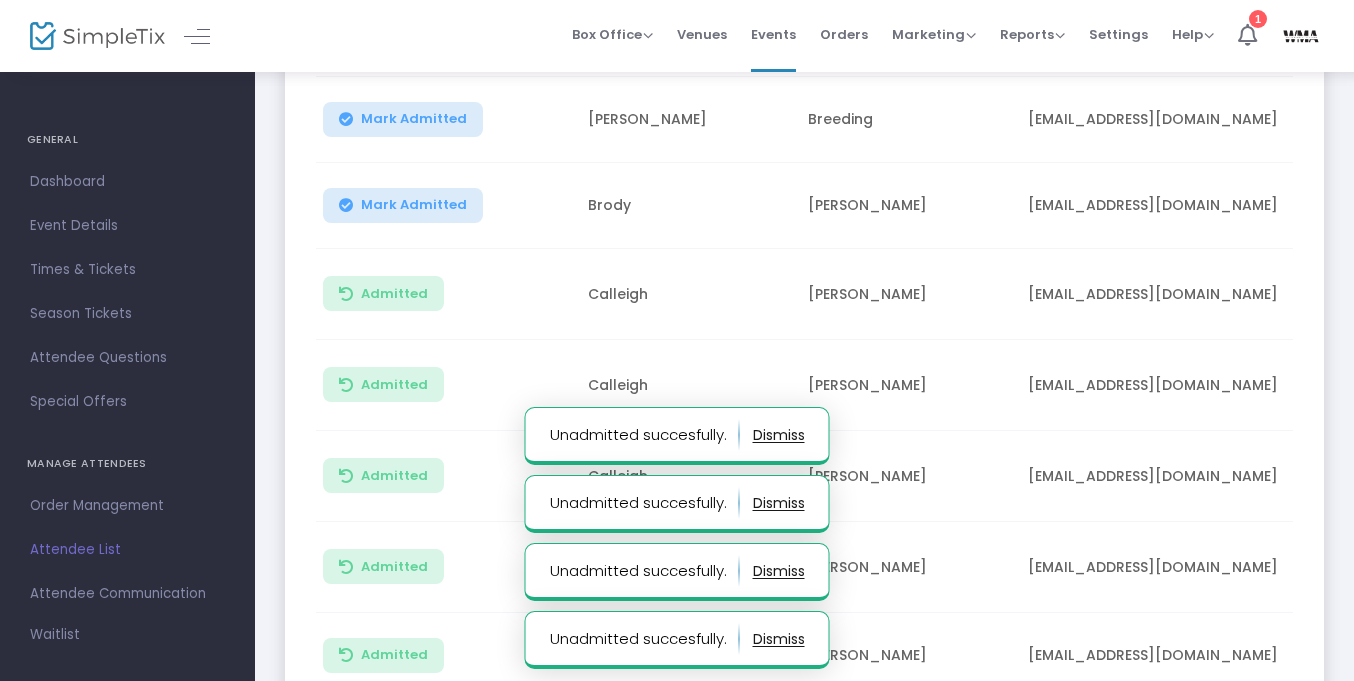 click on "Admitted" 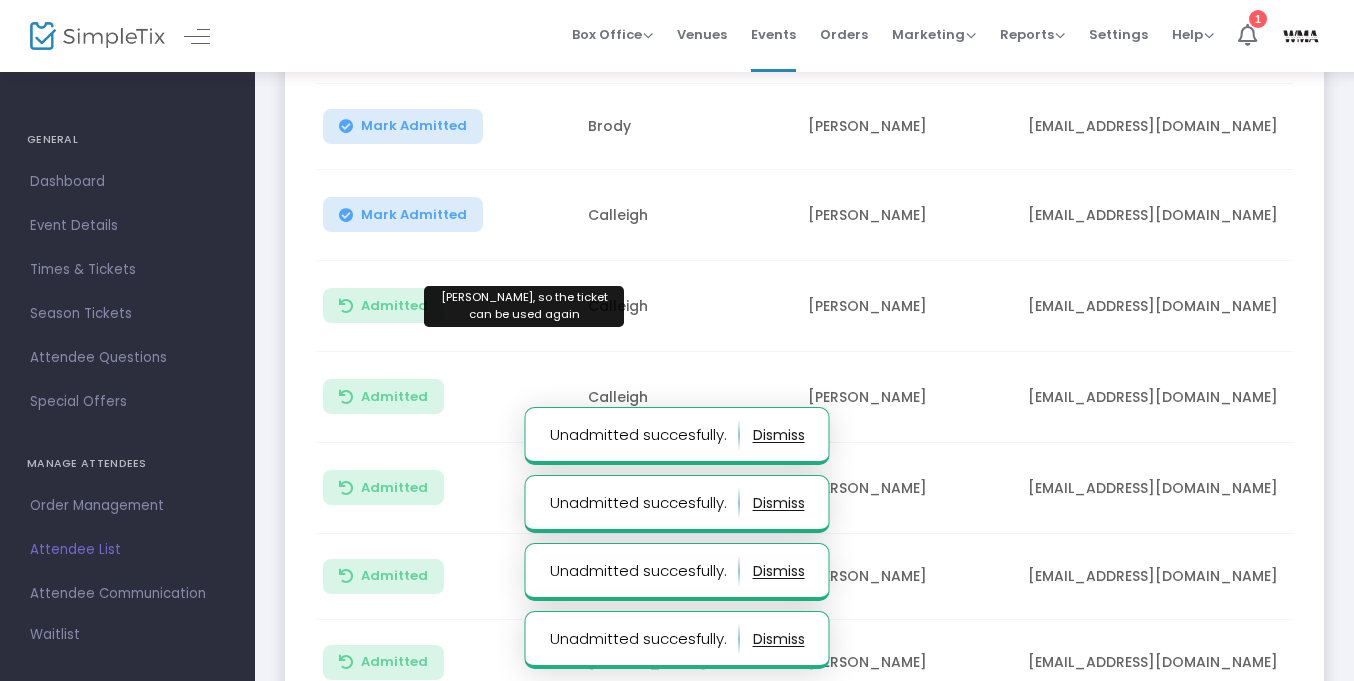 click on "Admitted" 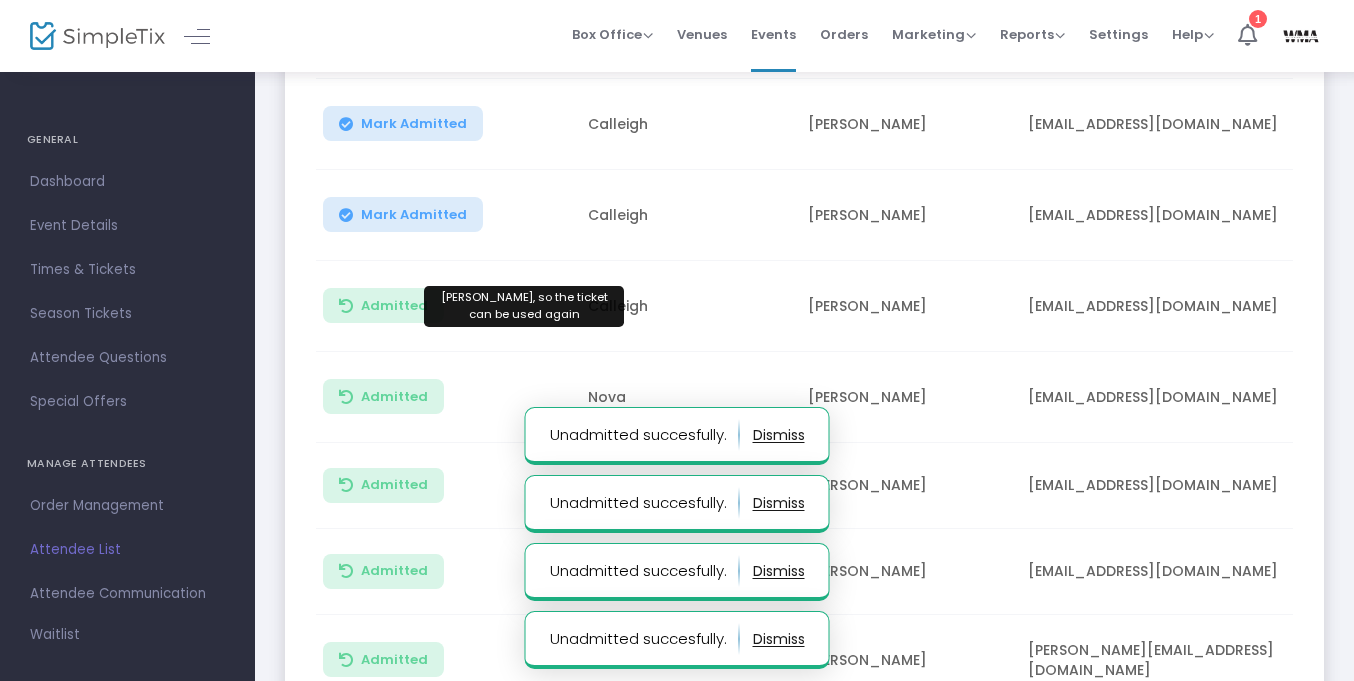 click on "Admitted" 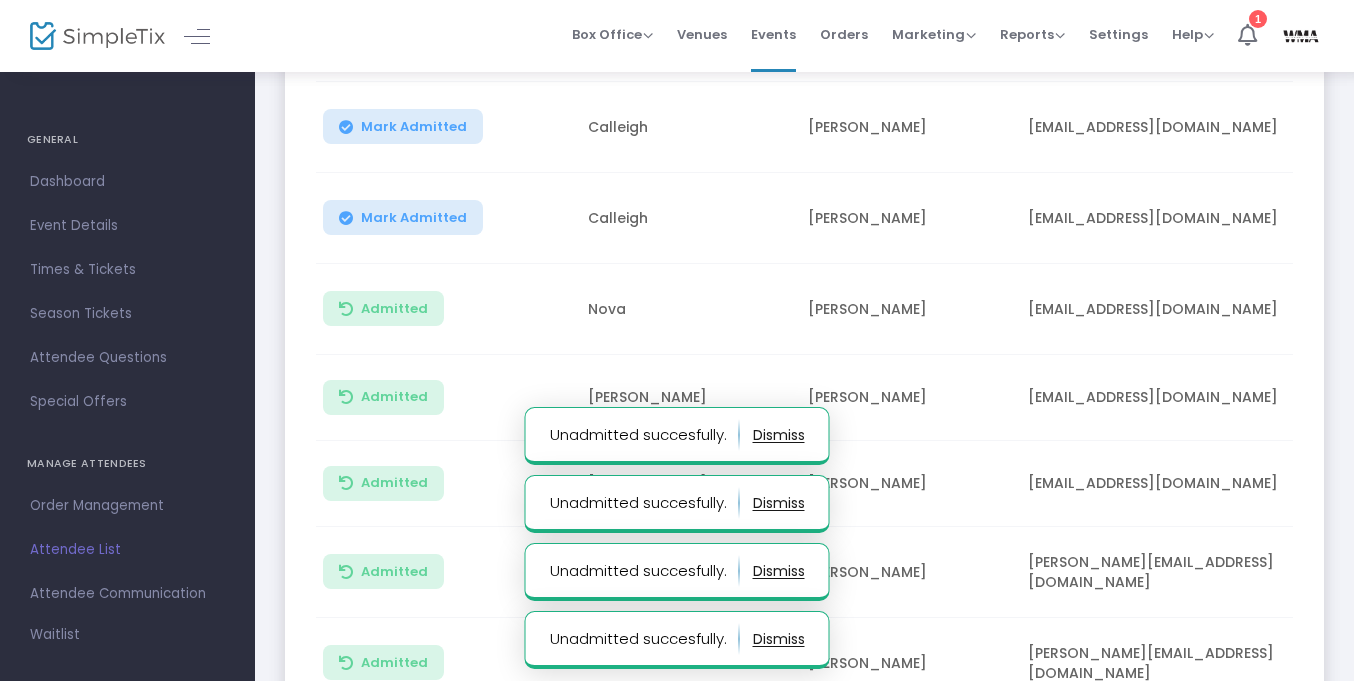 click on "Admitted" 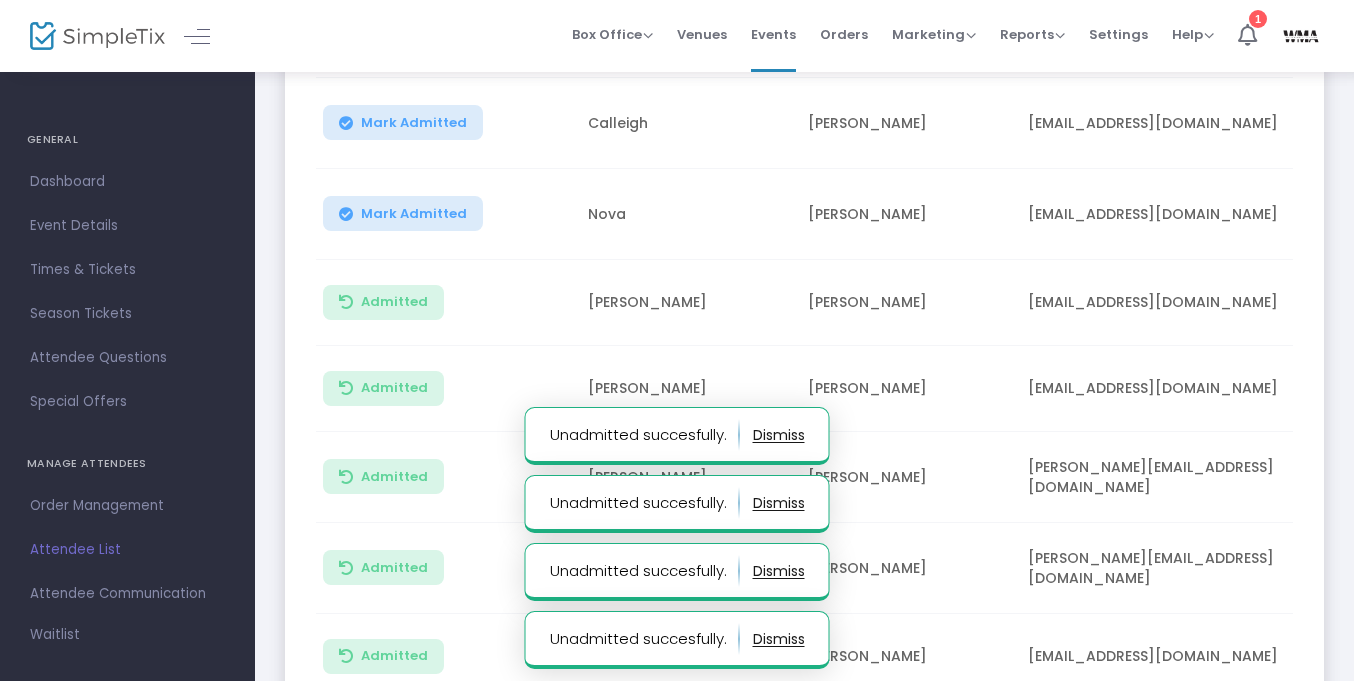 click on "Admitted" 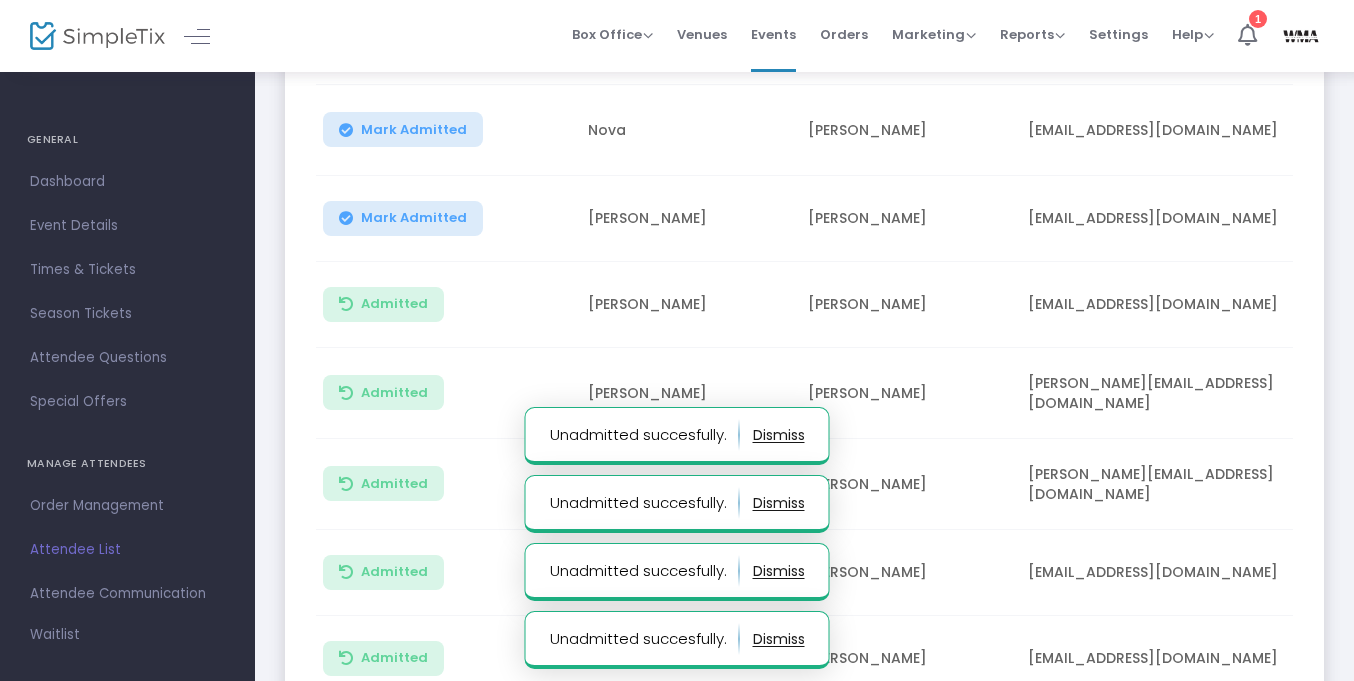 click on "Admitted" 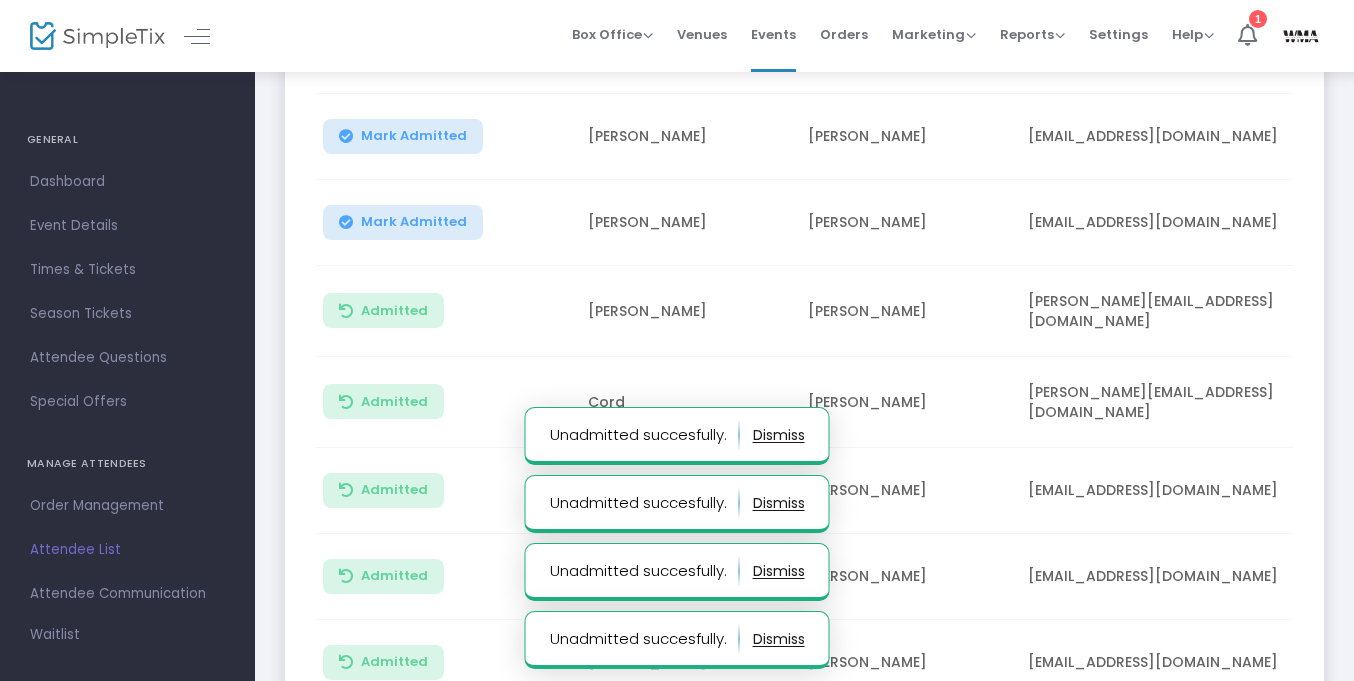 scroll, scrollTop: 1703, scrollLeft: 0, axis: vertical 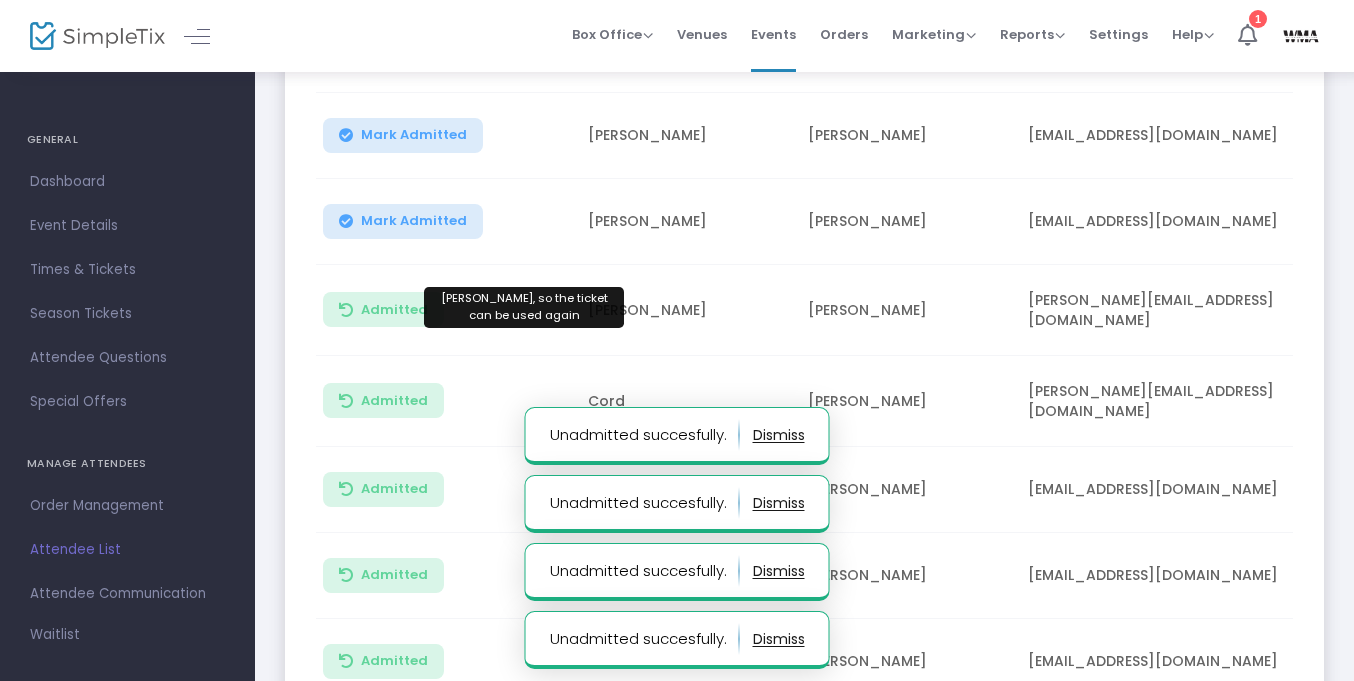 click on "Admitted" 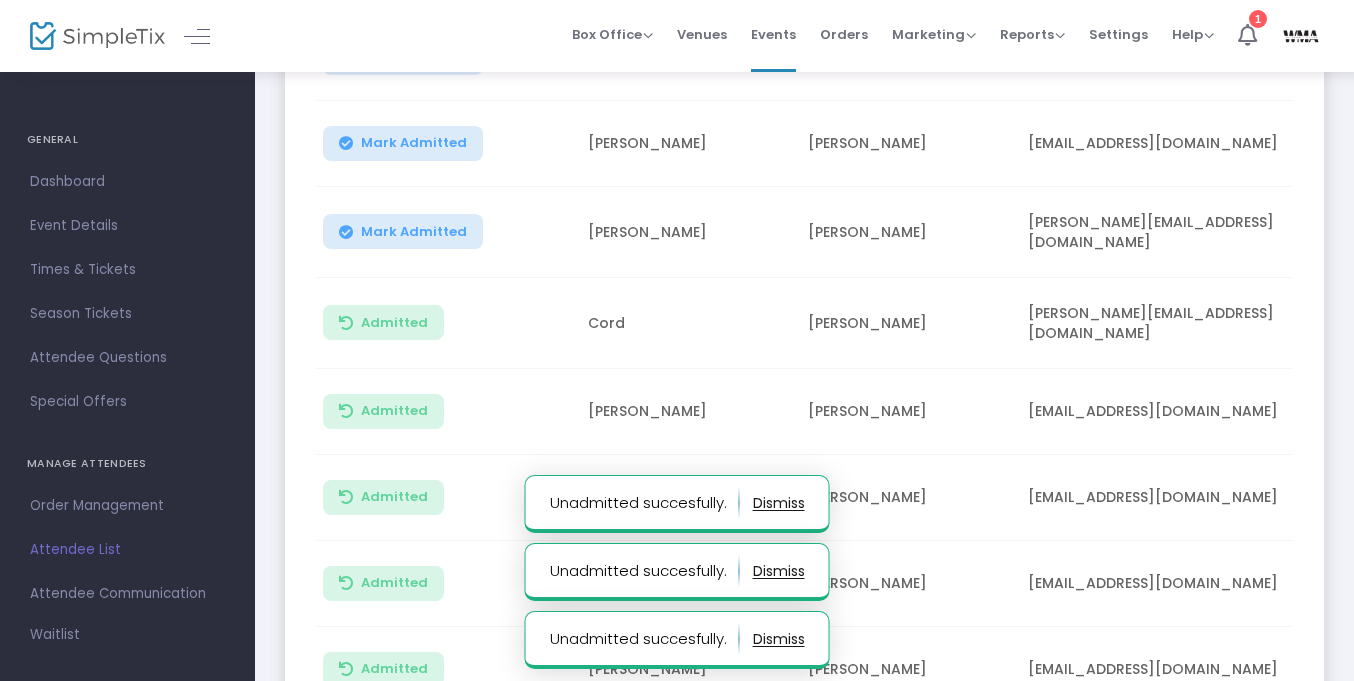 scroll, scrollTop: 1789, scrollLeft: 0, axis: vertical 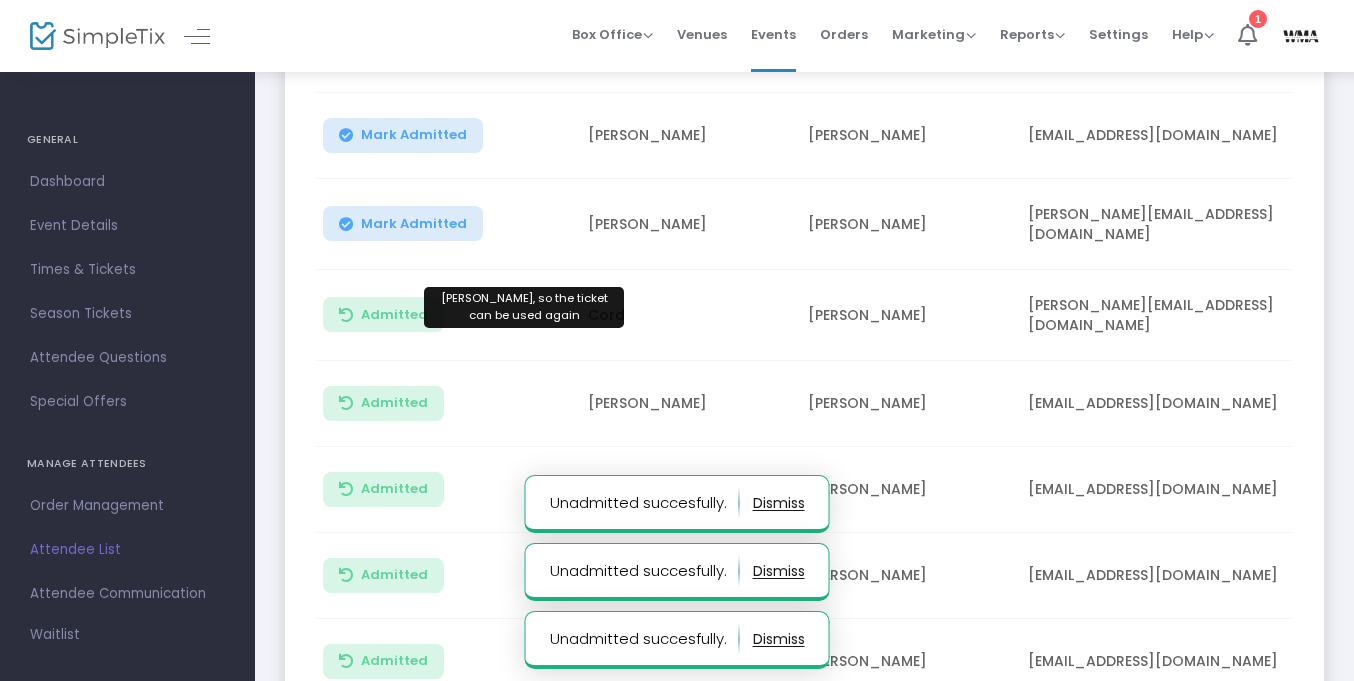 click on "Admitted" 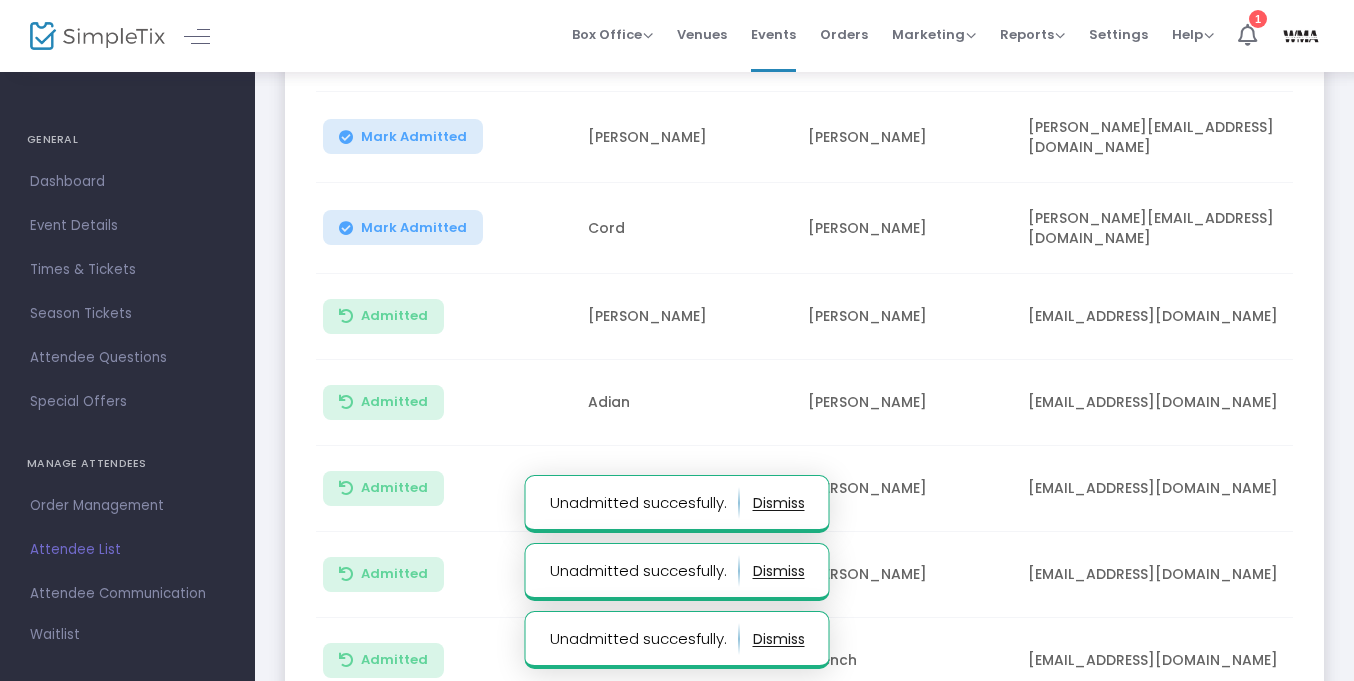 click on "Admitted" 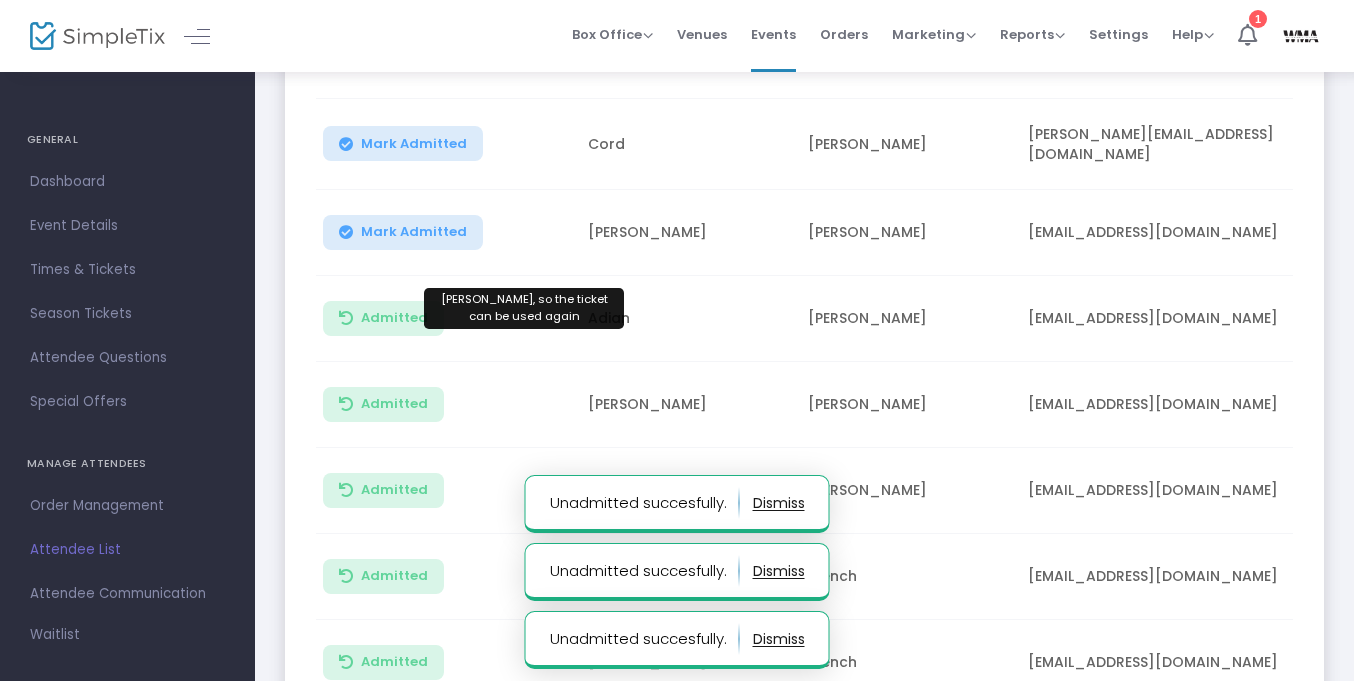 click on "Admitted" 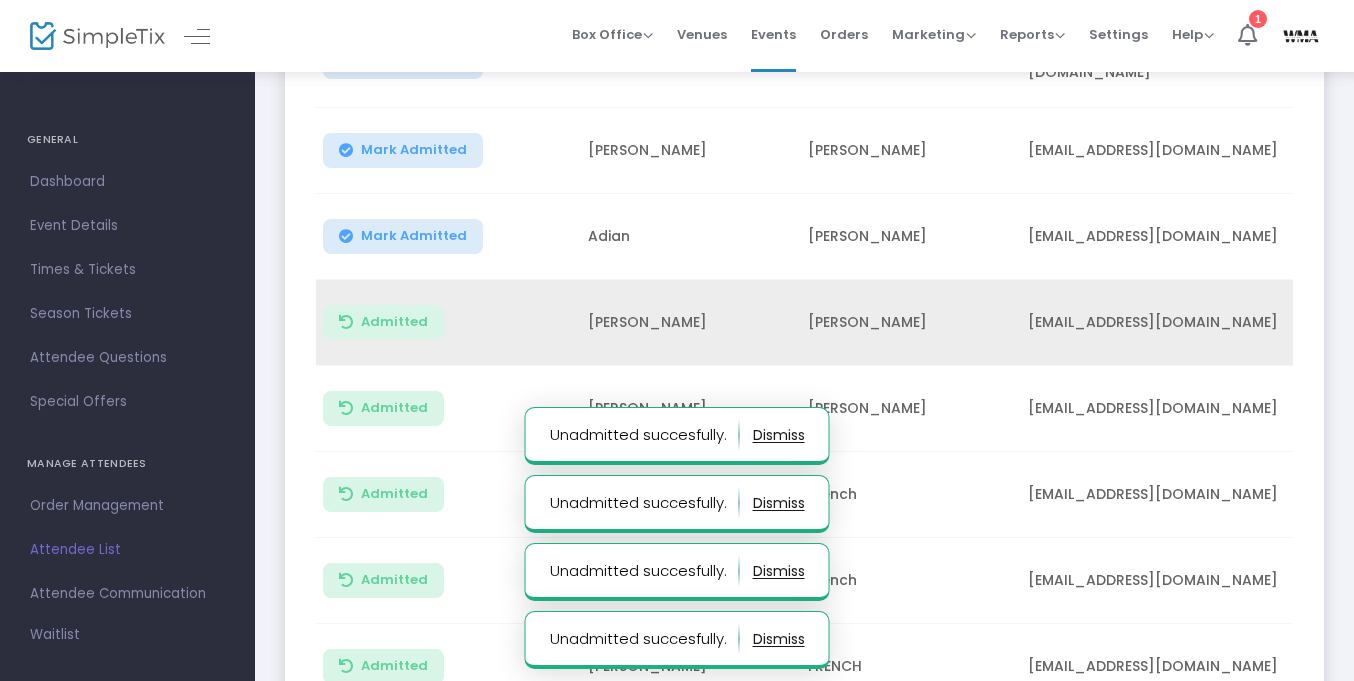 scroll, scrollTop: 2043, scrollLeft: 0, axis: vertical 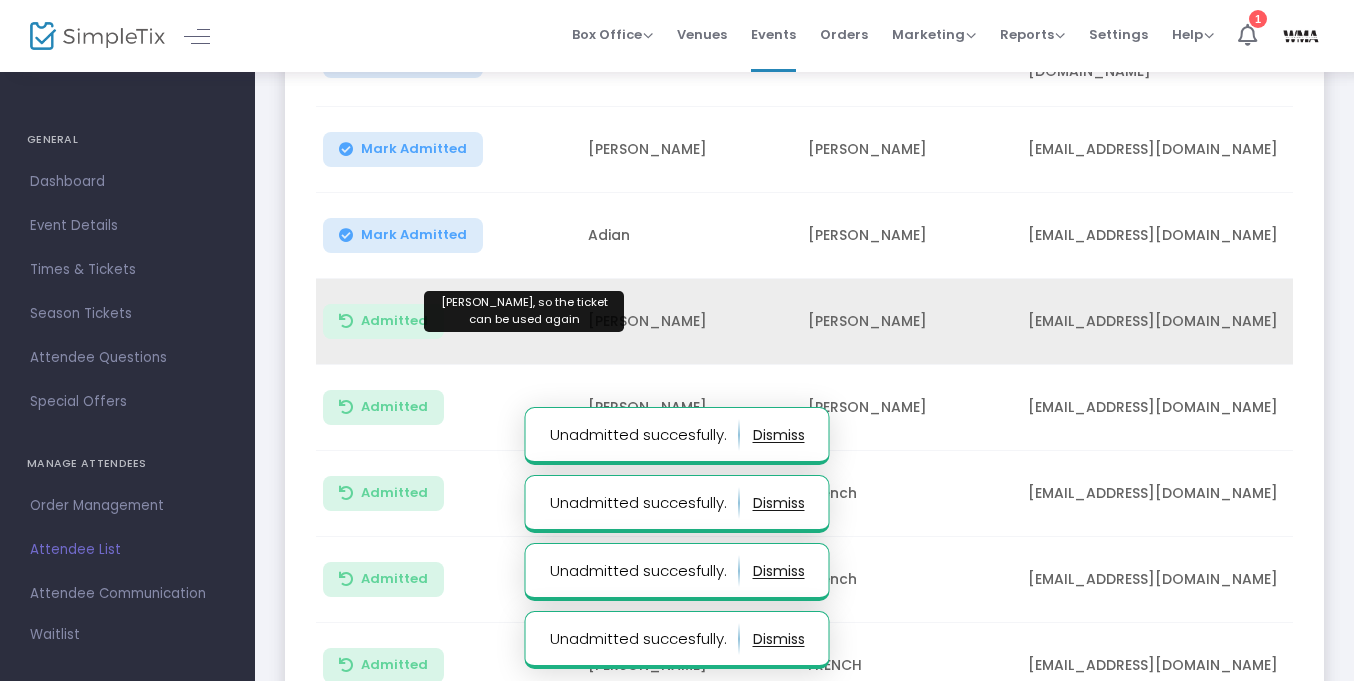 click on "Admitted" 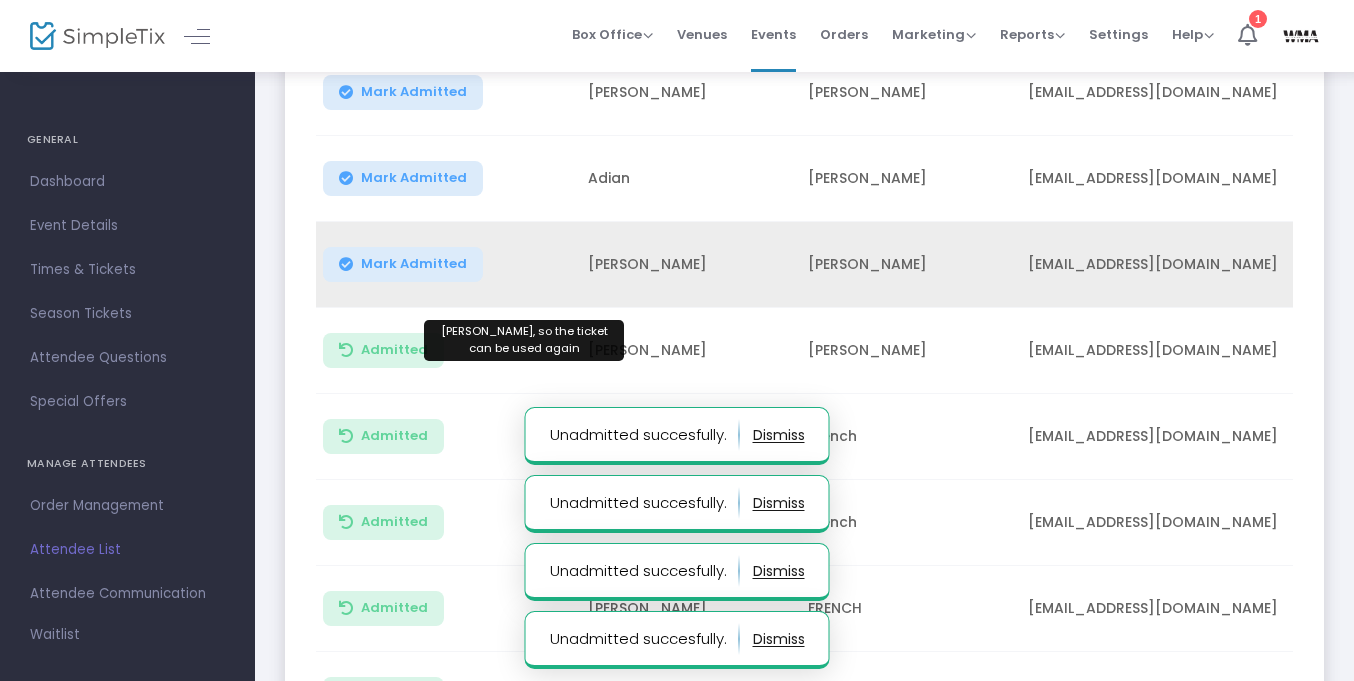 click on "Admitted" 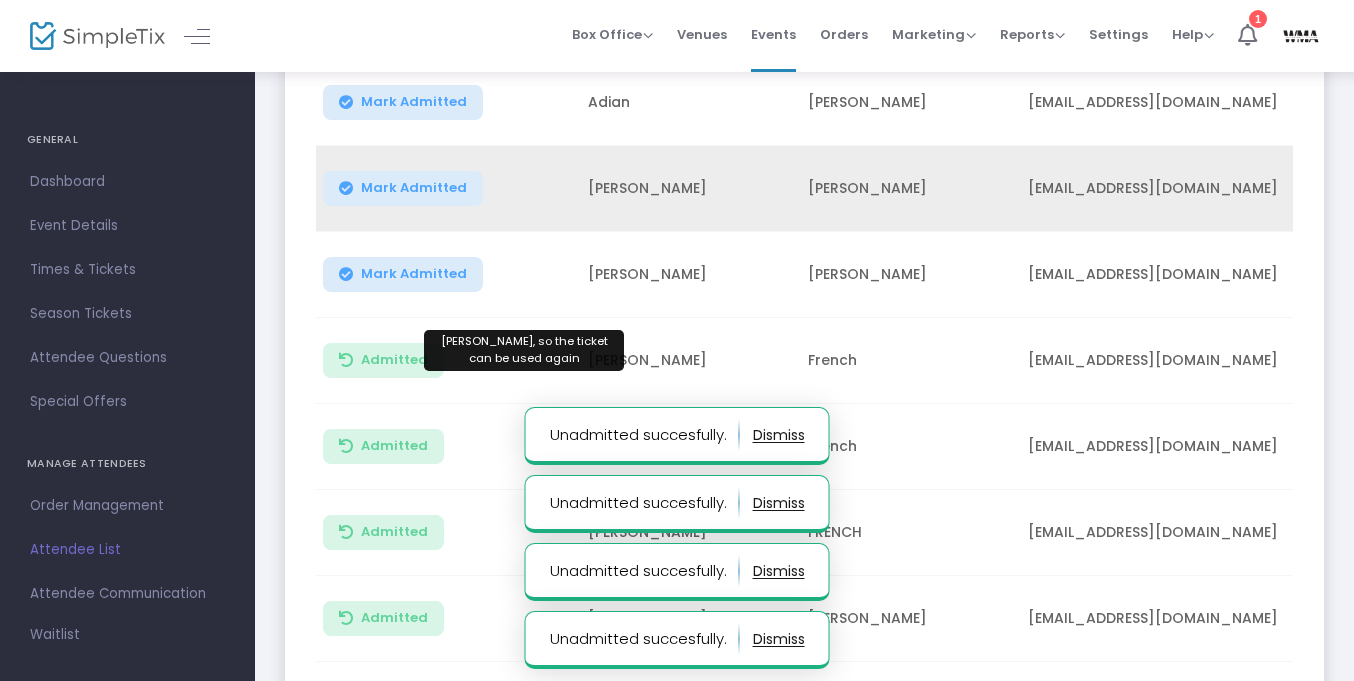 click on "Admitted" 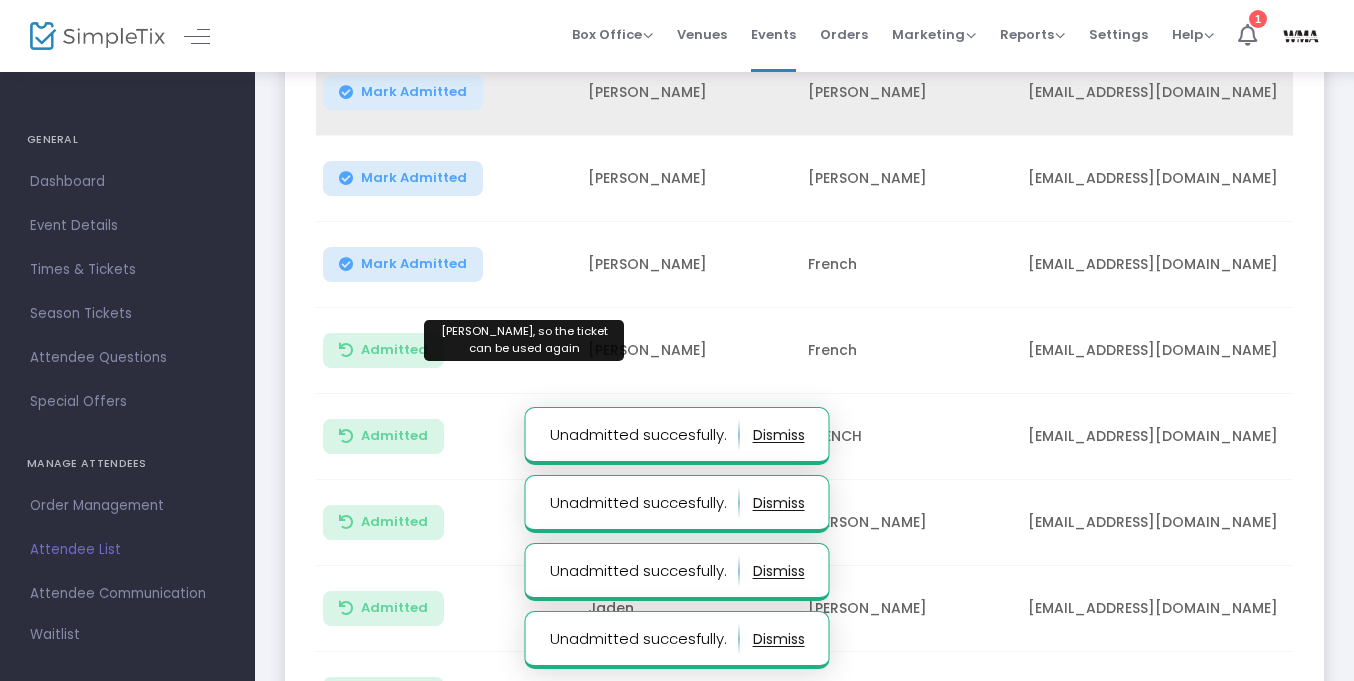 click on "Admitted" 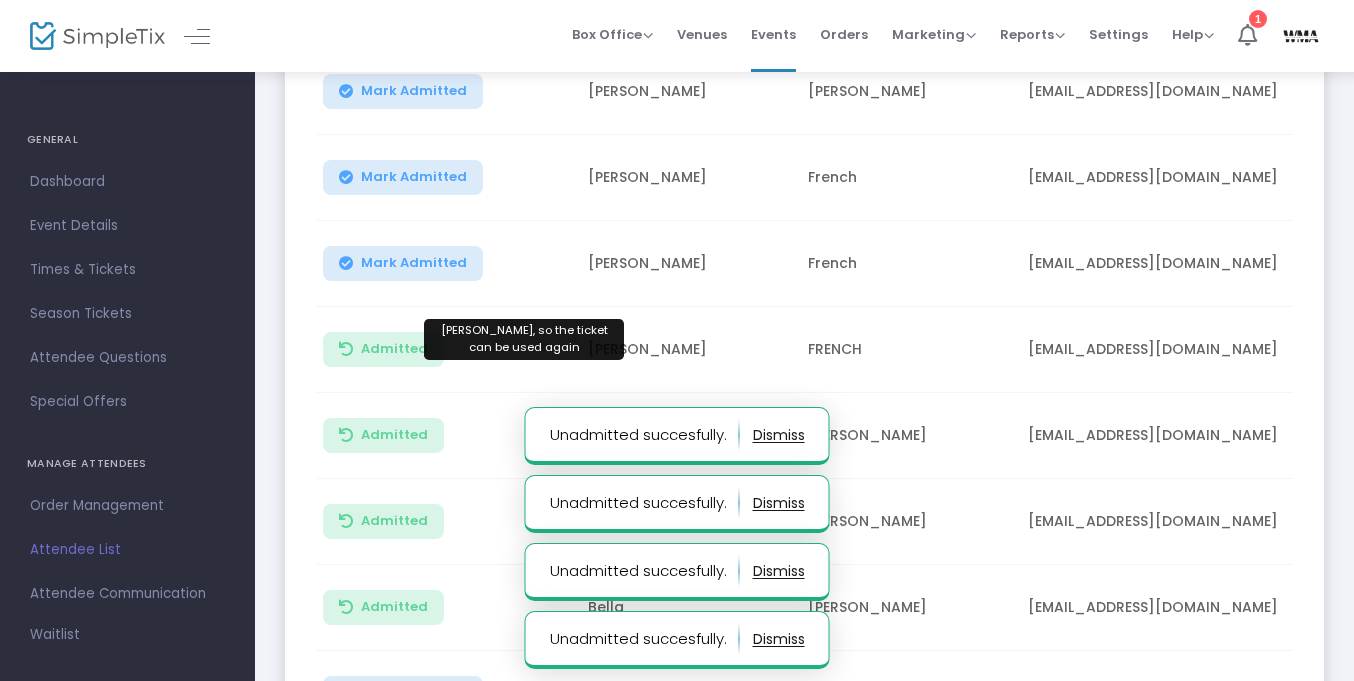 click on "Admitted" 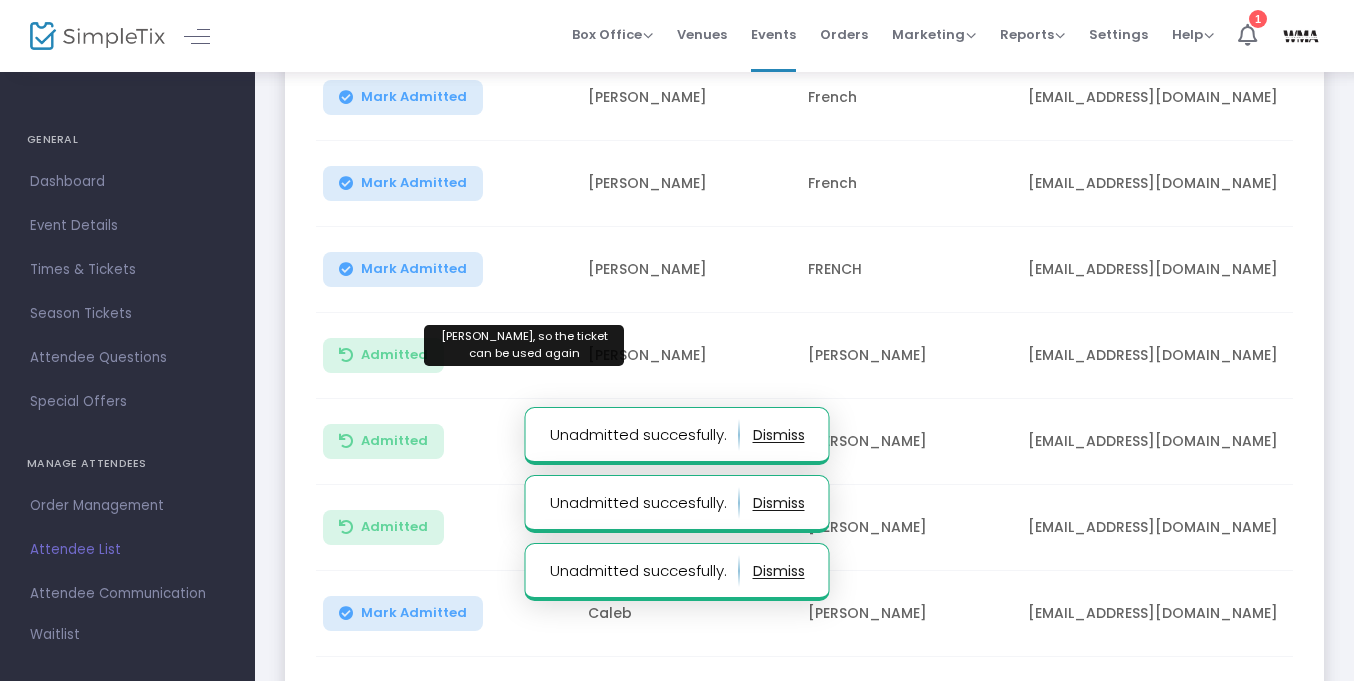 click on "Admitted" 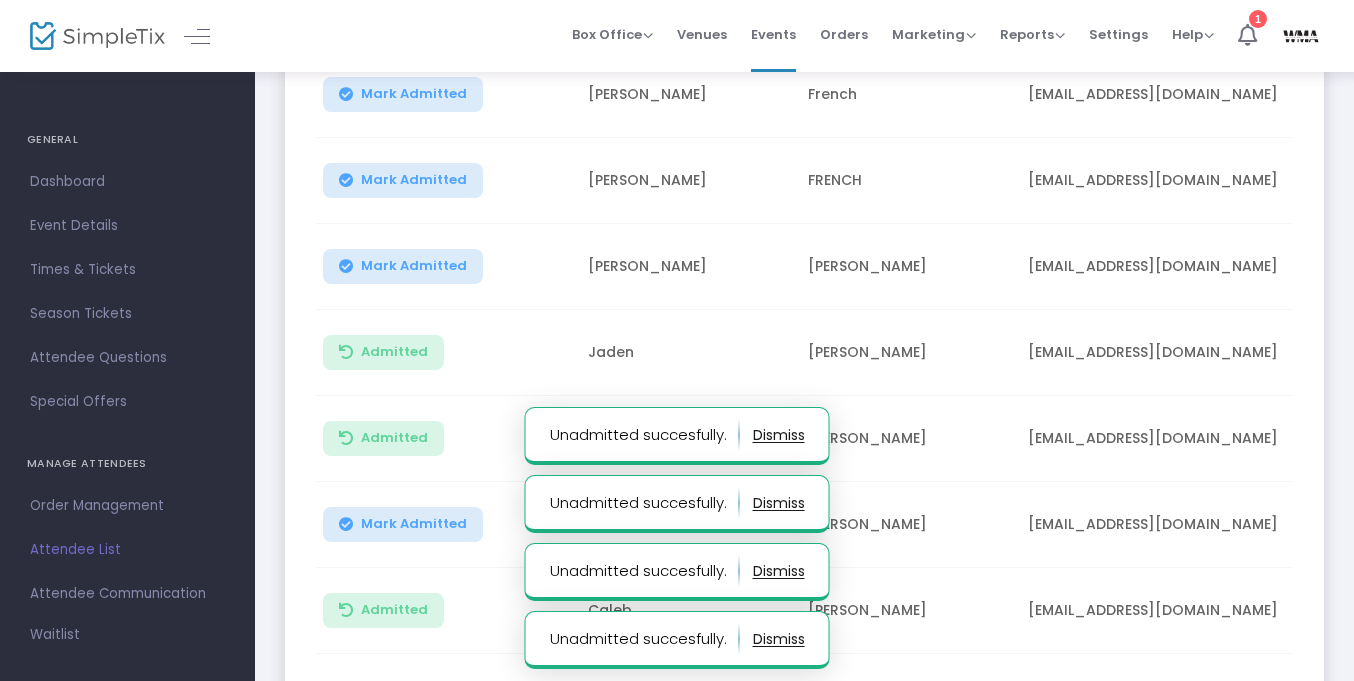 scroll, scrollTop: 2532, scrollLeft: 0, axis: vertical 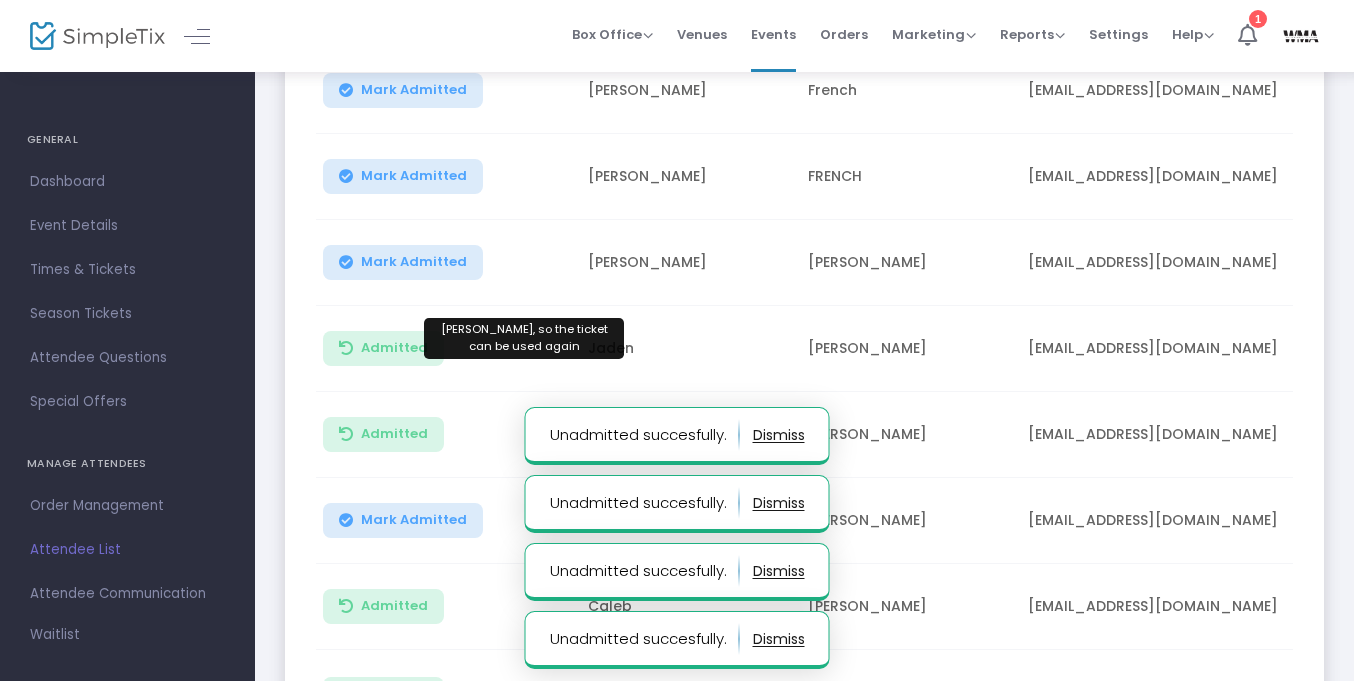 click on "Admitted" 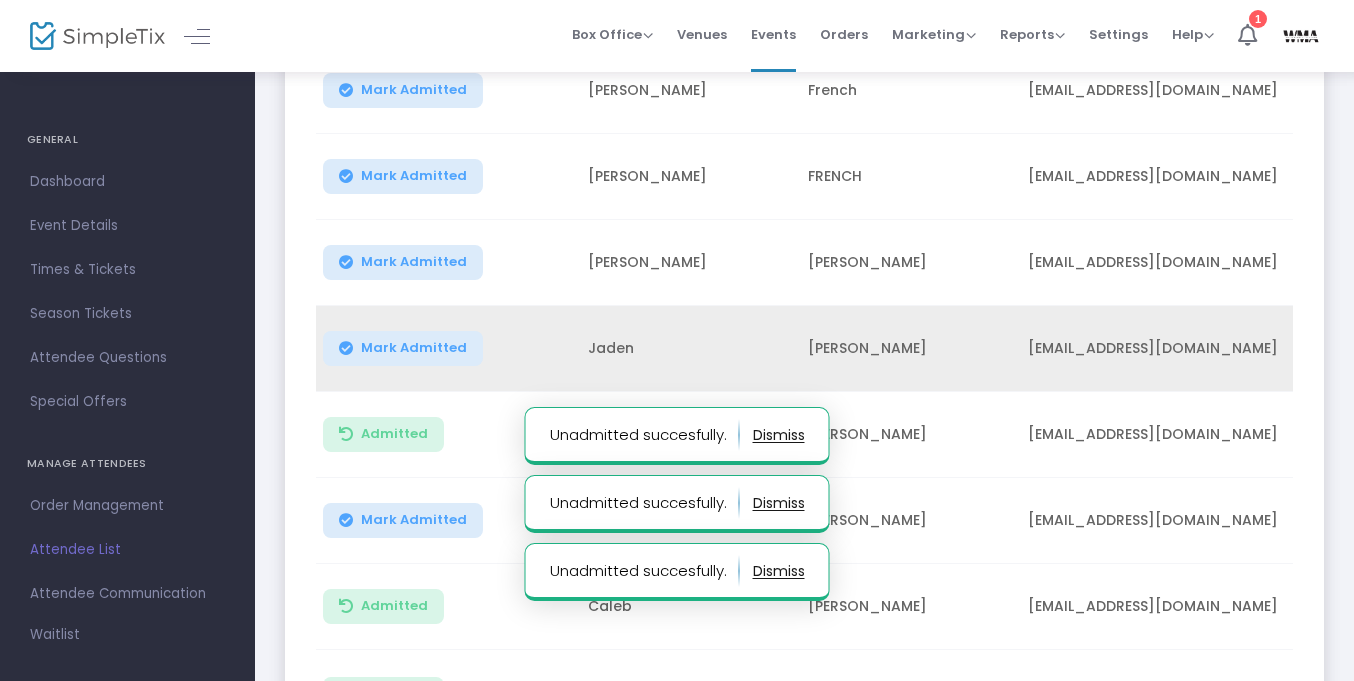 click on "Mark Admitted" 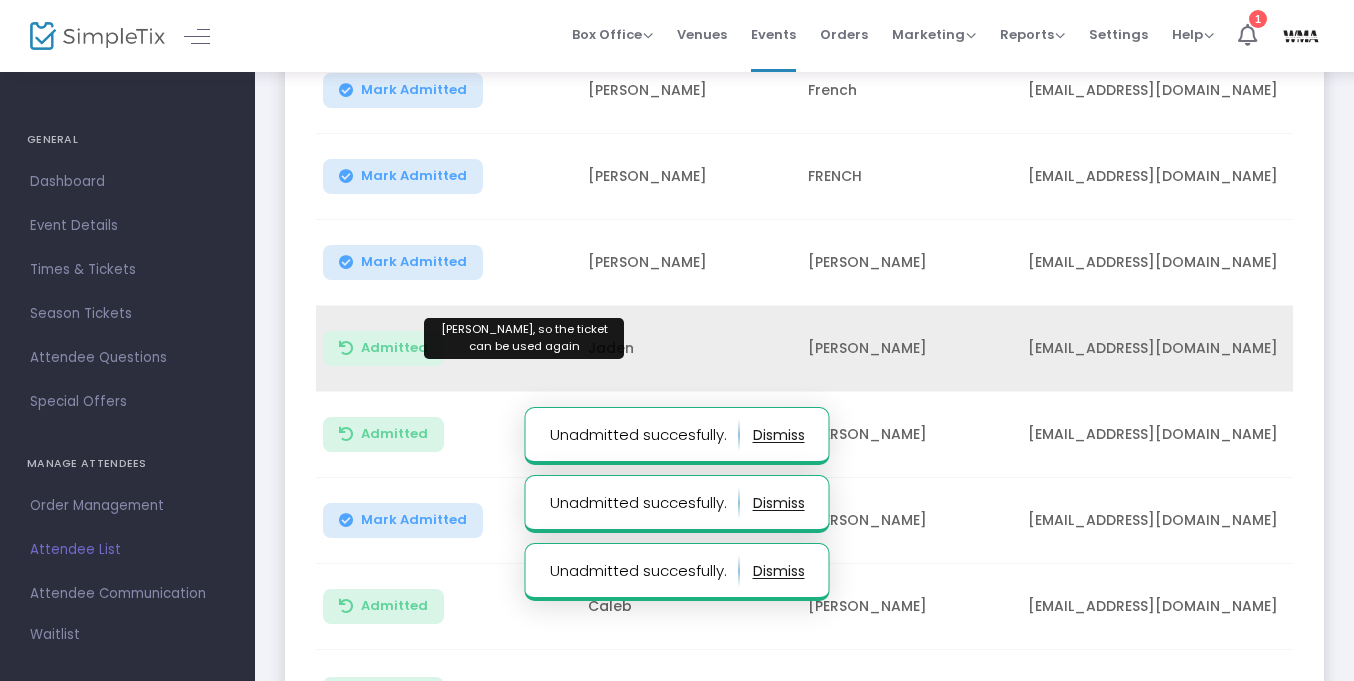 click on "Admitted" 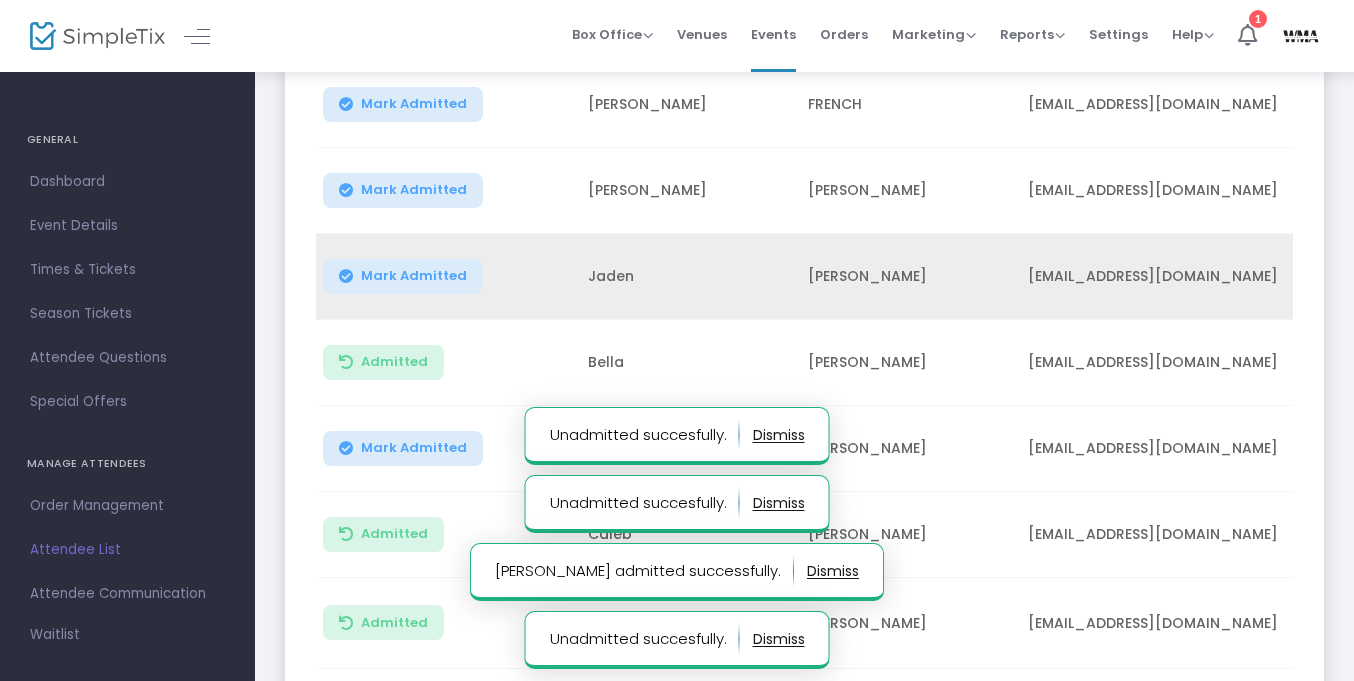 scroll, scrollTop: 2615, scrollLeft: 0, axis: vertical 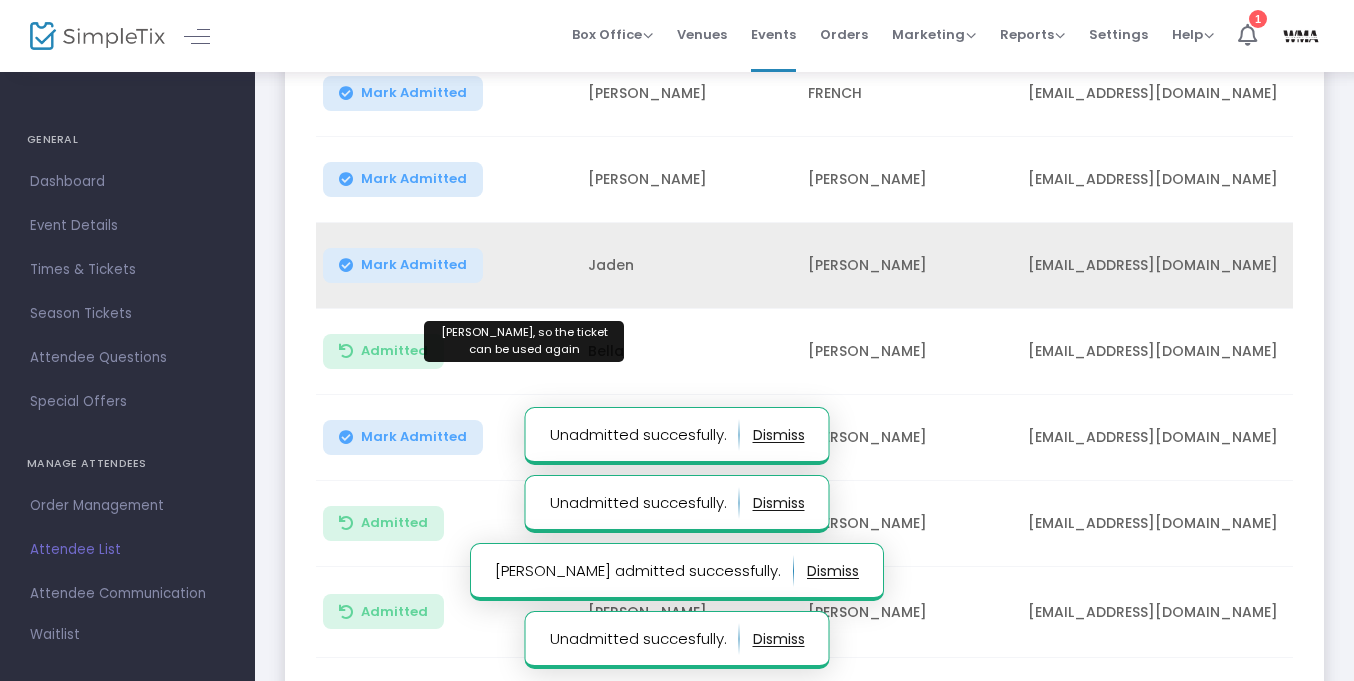 click on "Admitted" 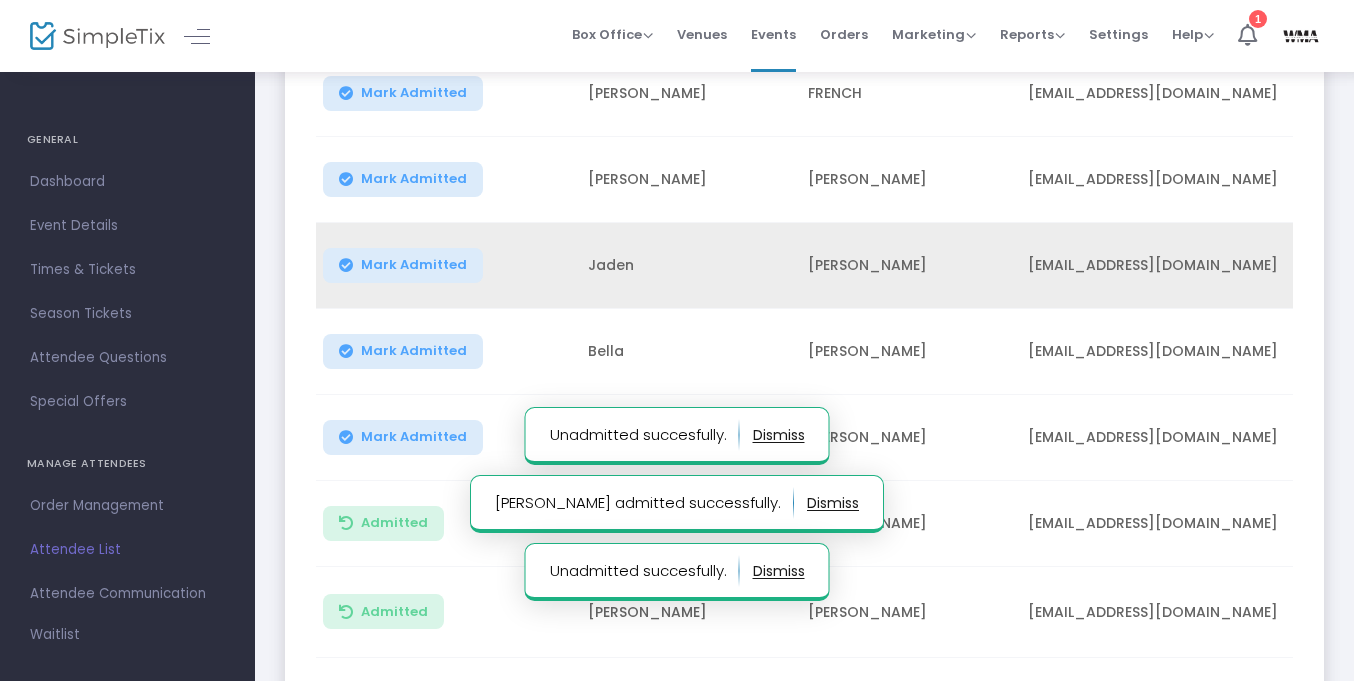 scroll, scrollTop: 2662, scrollLeft: 0, axis: vertical 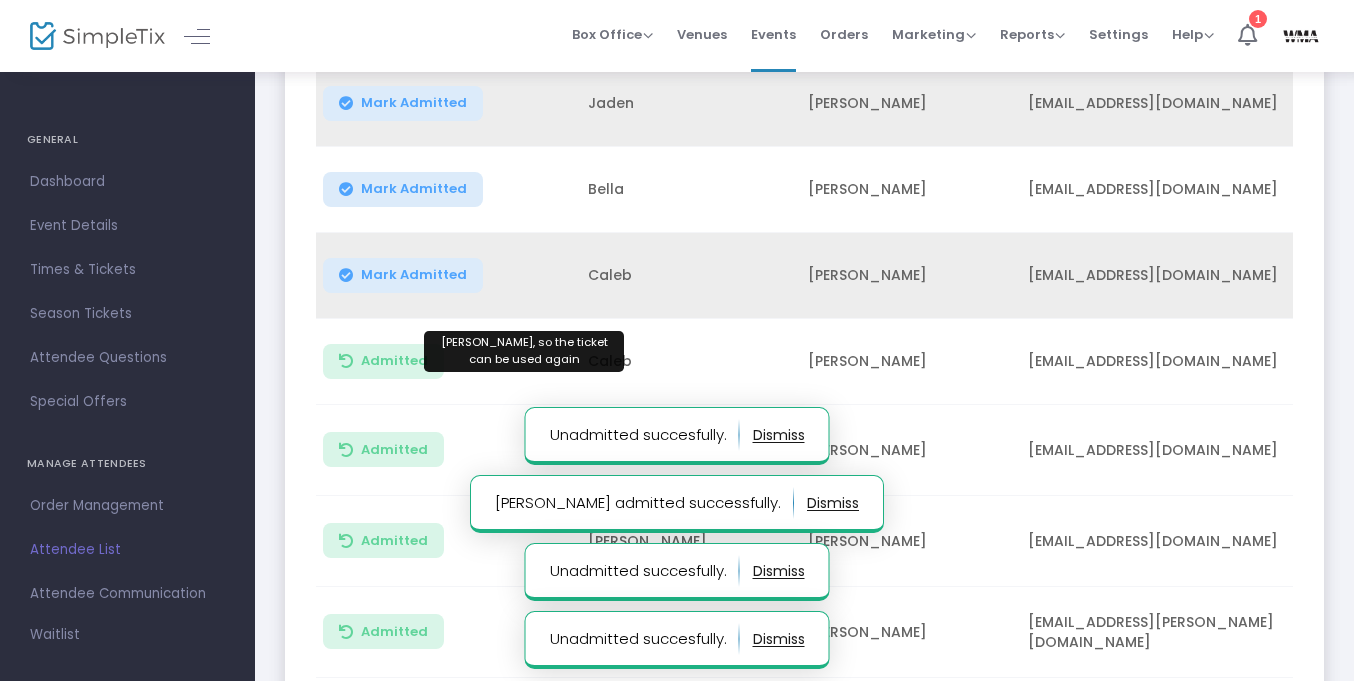 click on "Admitted" 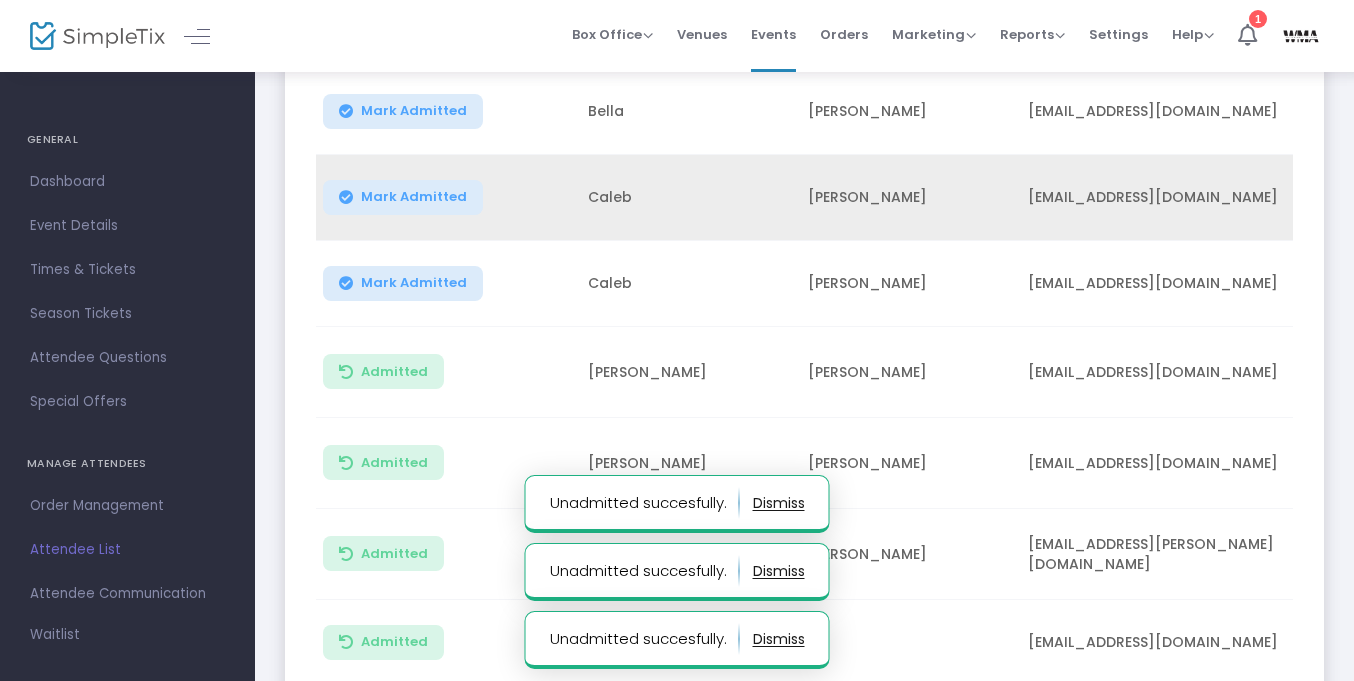 click on "Admitted" 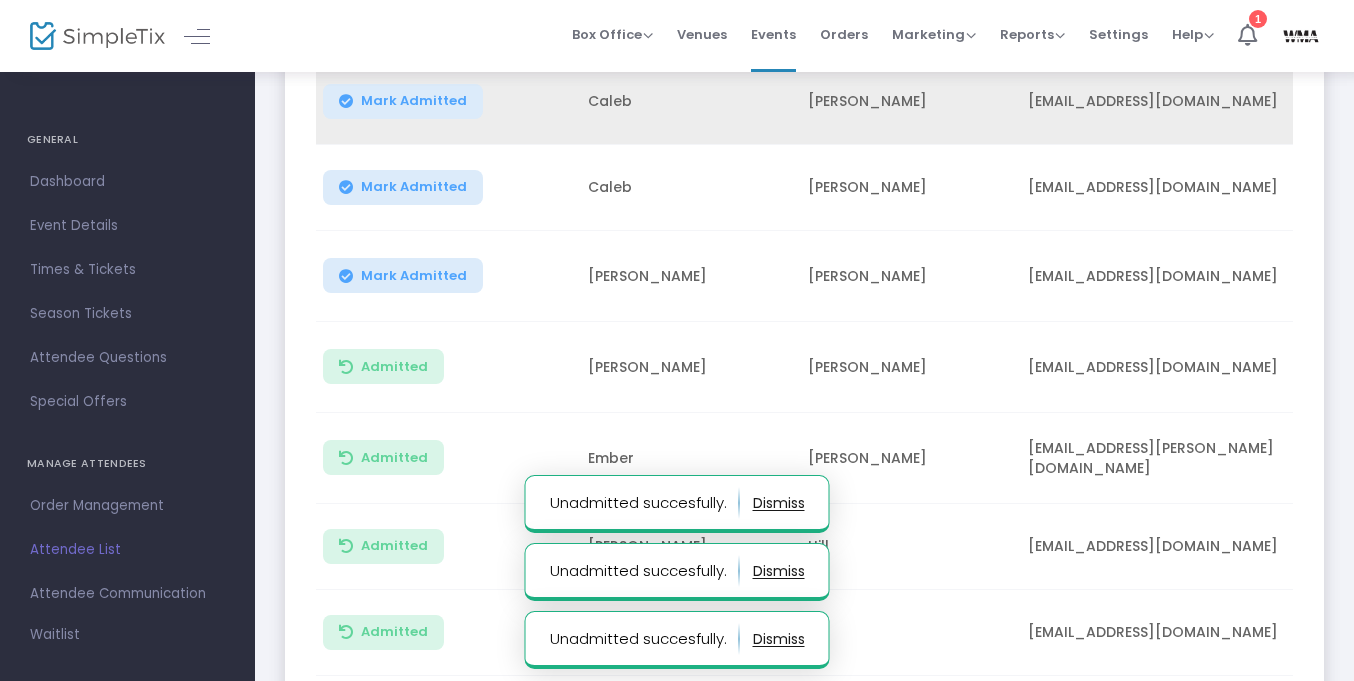 click on "Admitted" 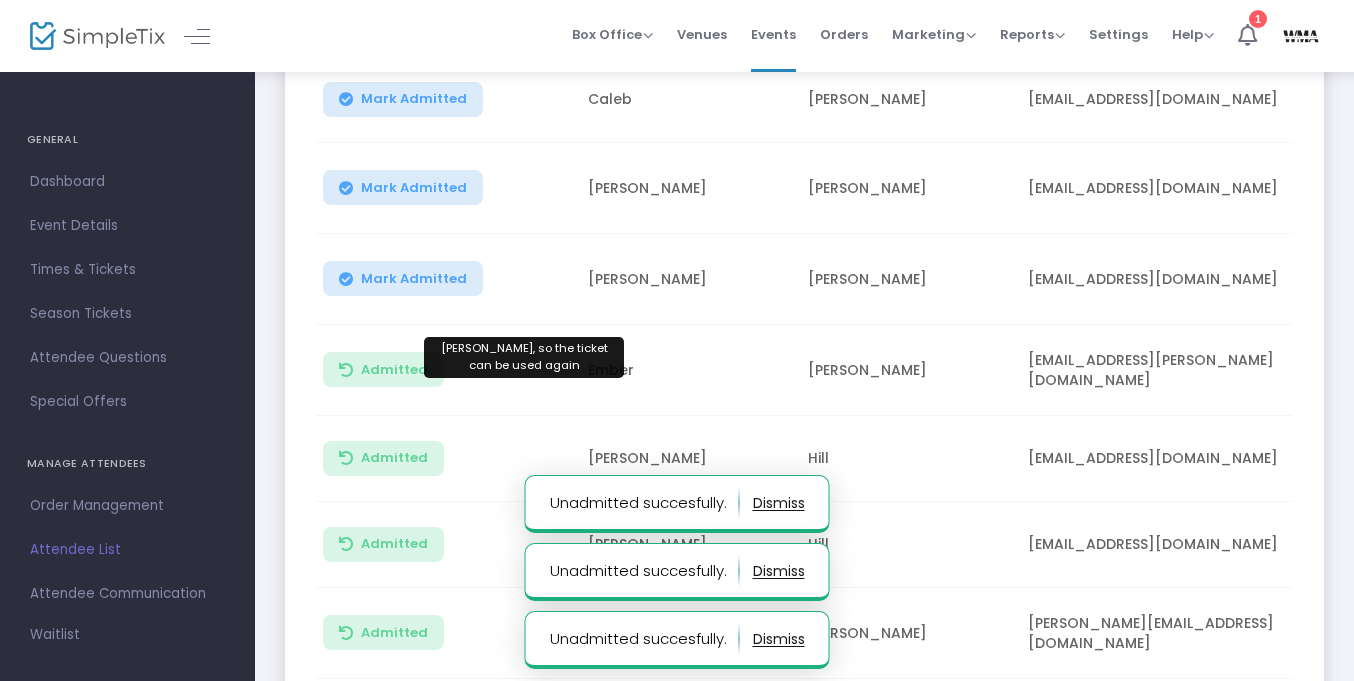 click on "Admitted" 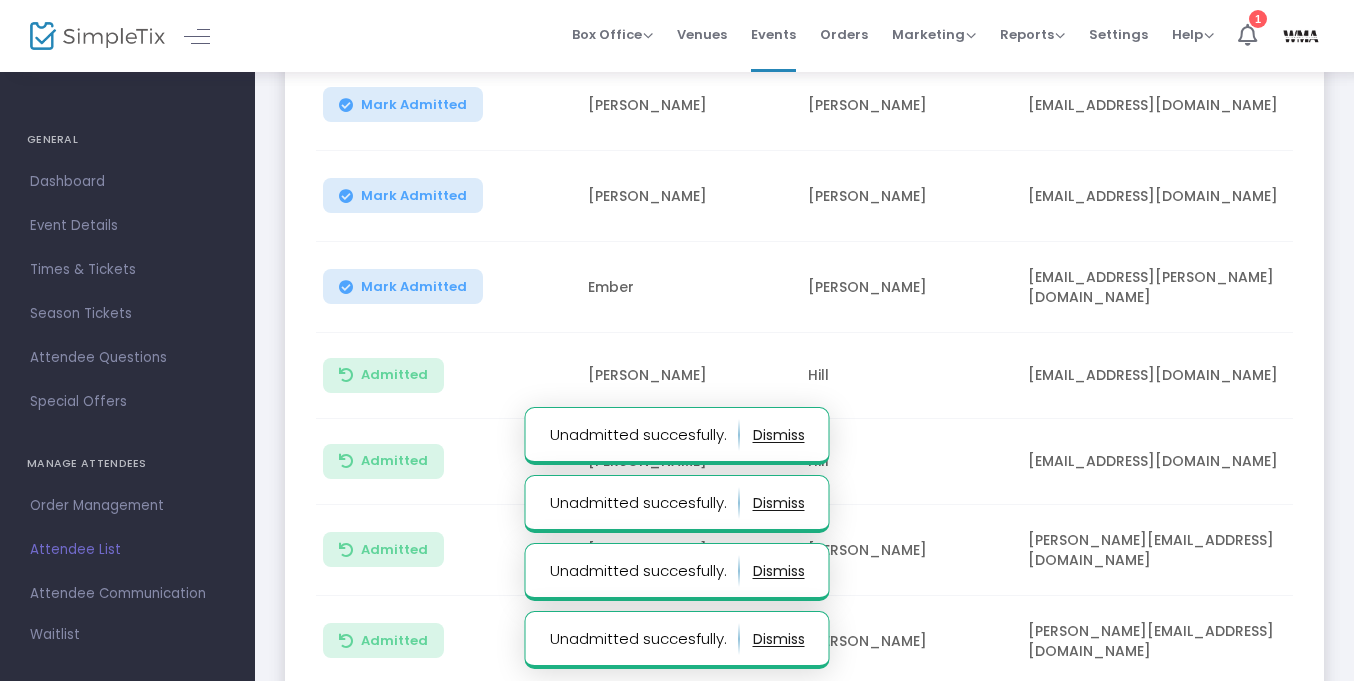 click on "Admitted" 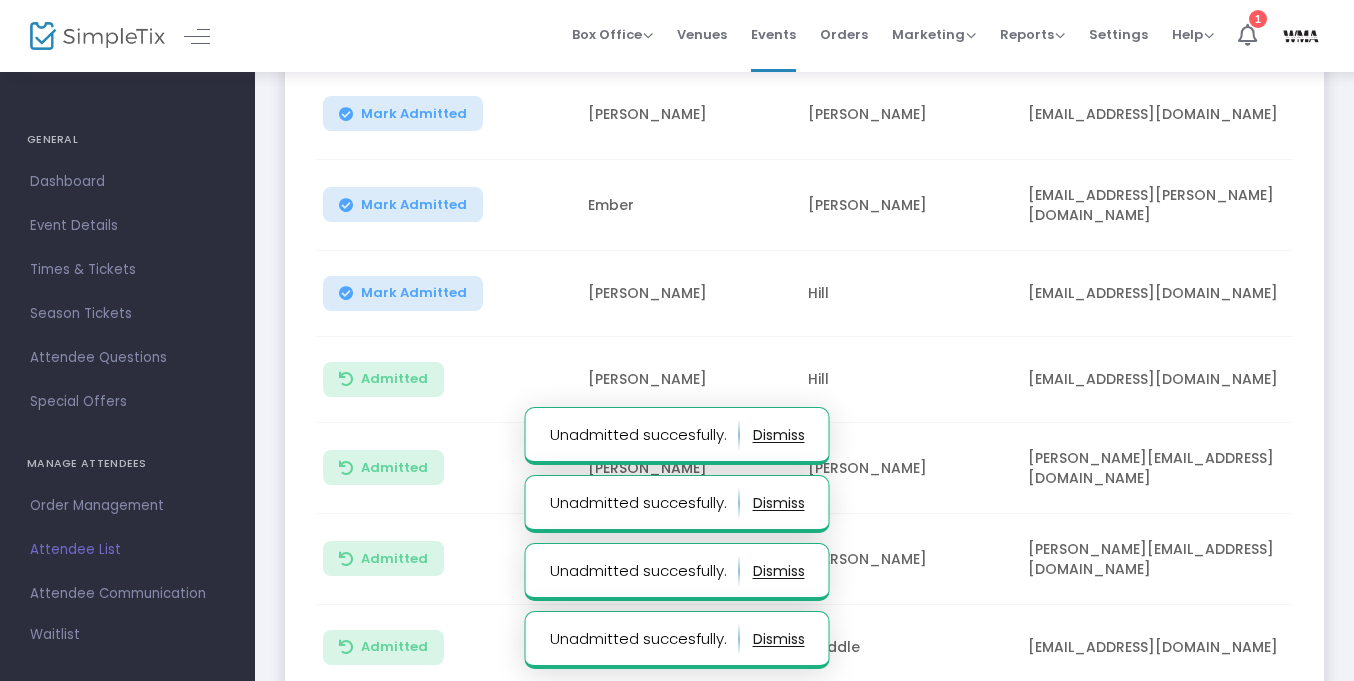 click on "Admitted" 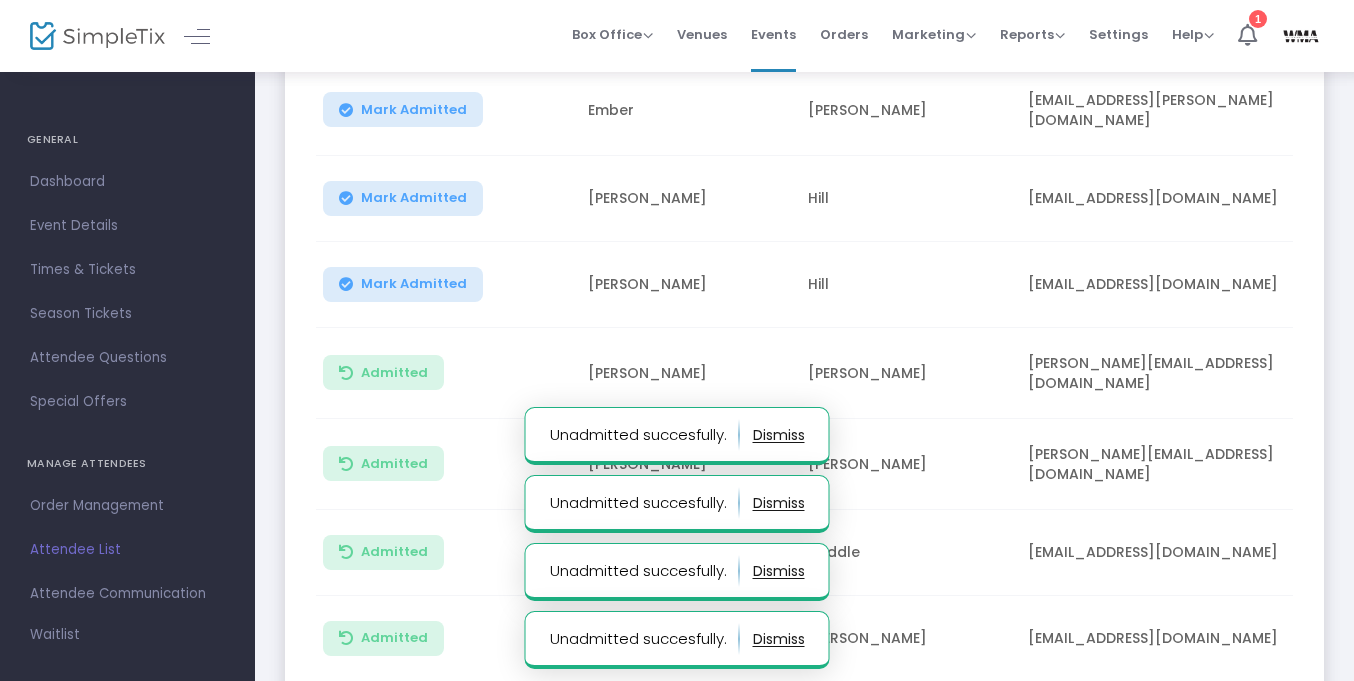 click on "Admitted" 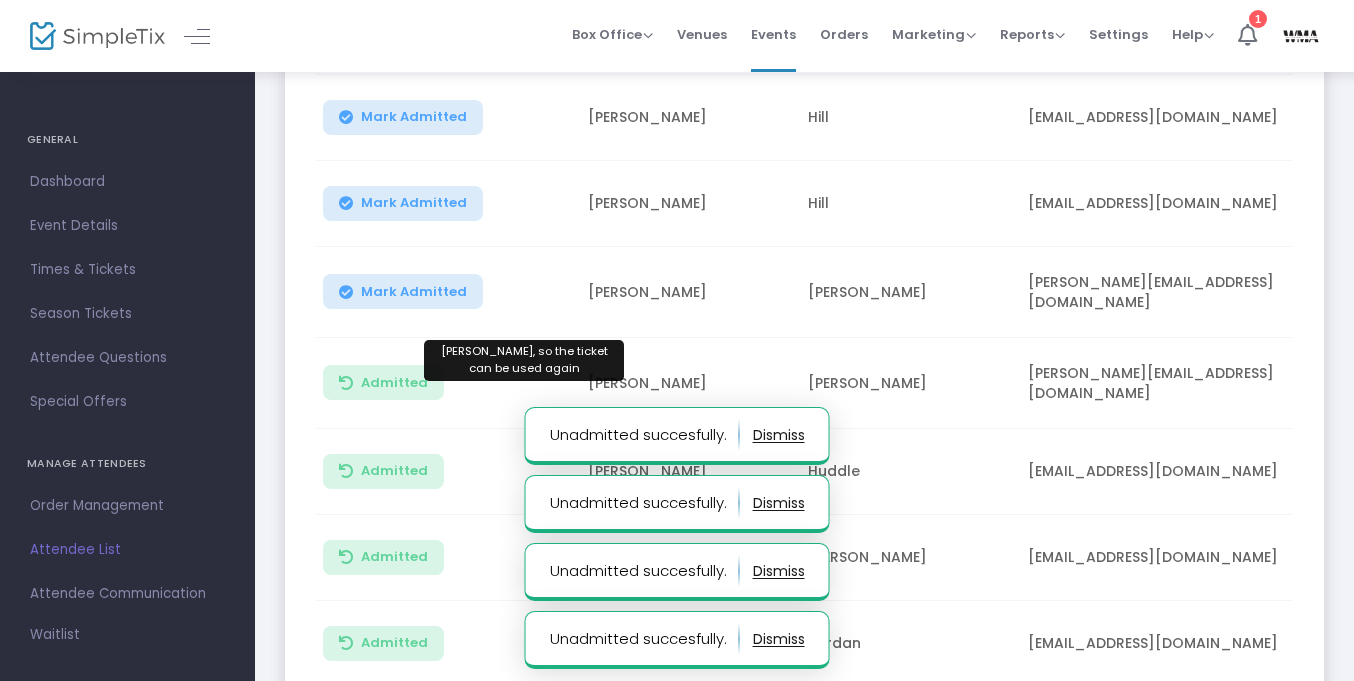 click on "Admitted" 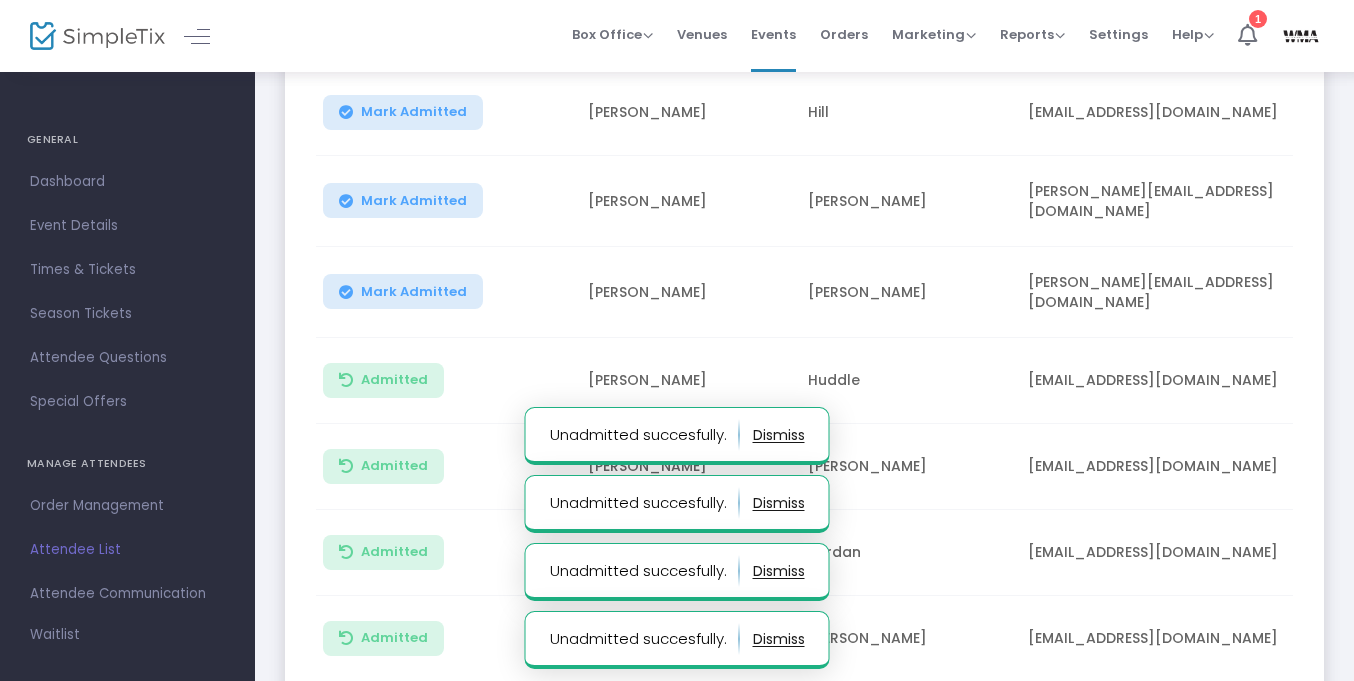click on "Admitted" 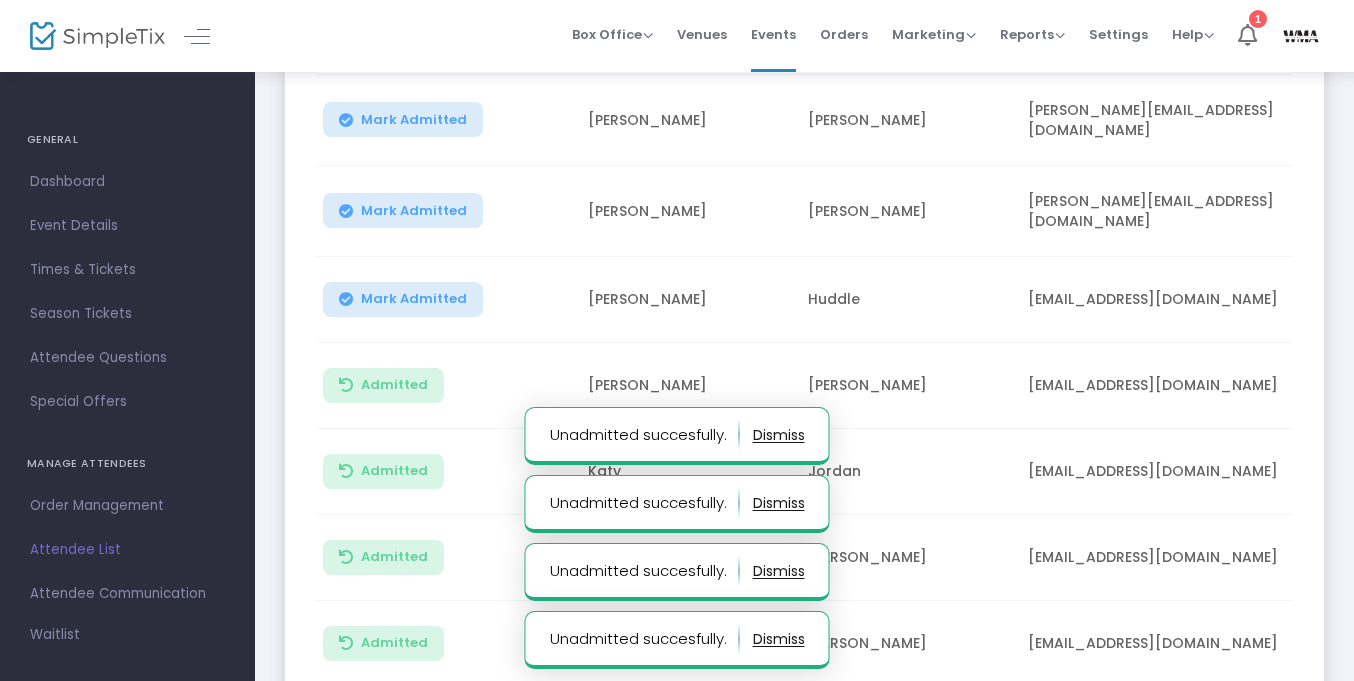 click on "Admitted" 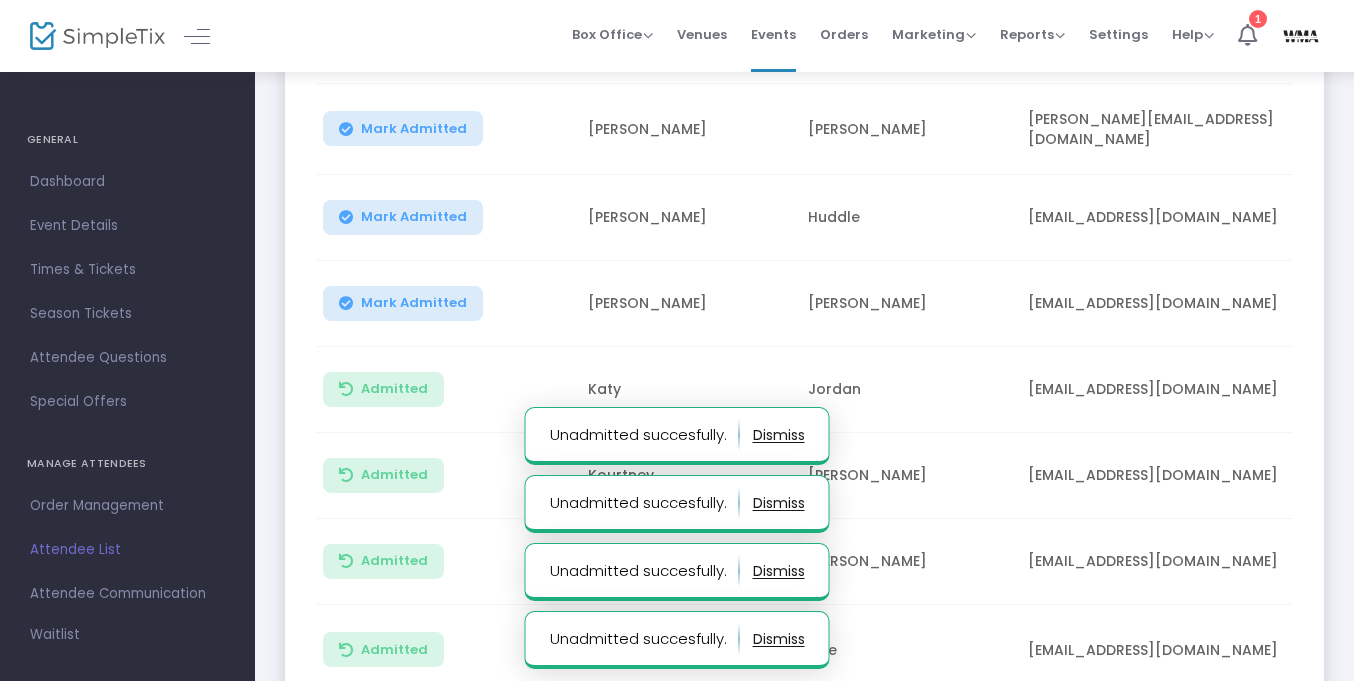 click on "Admitted" 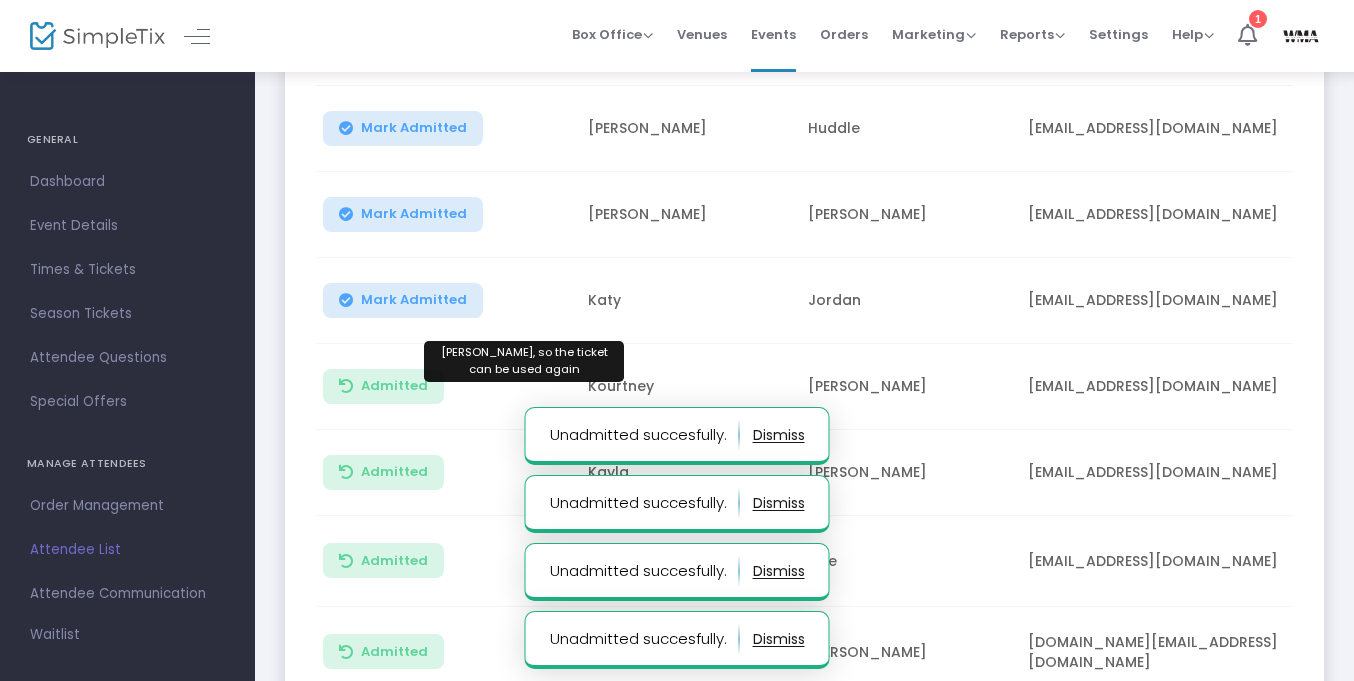 click on "Admitted" 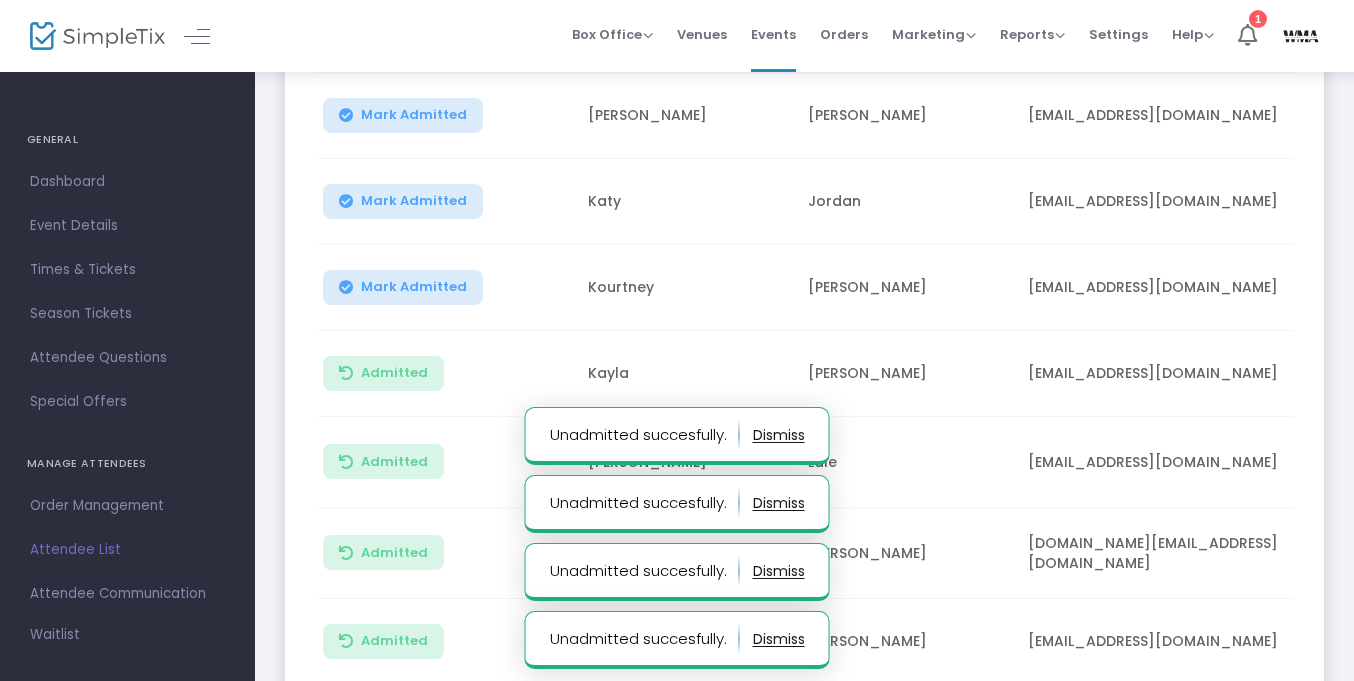 click on "Admitted" 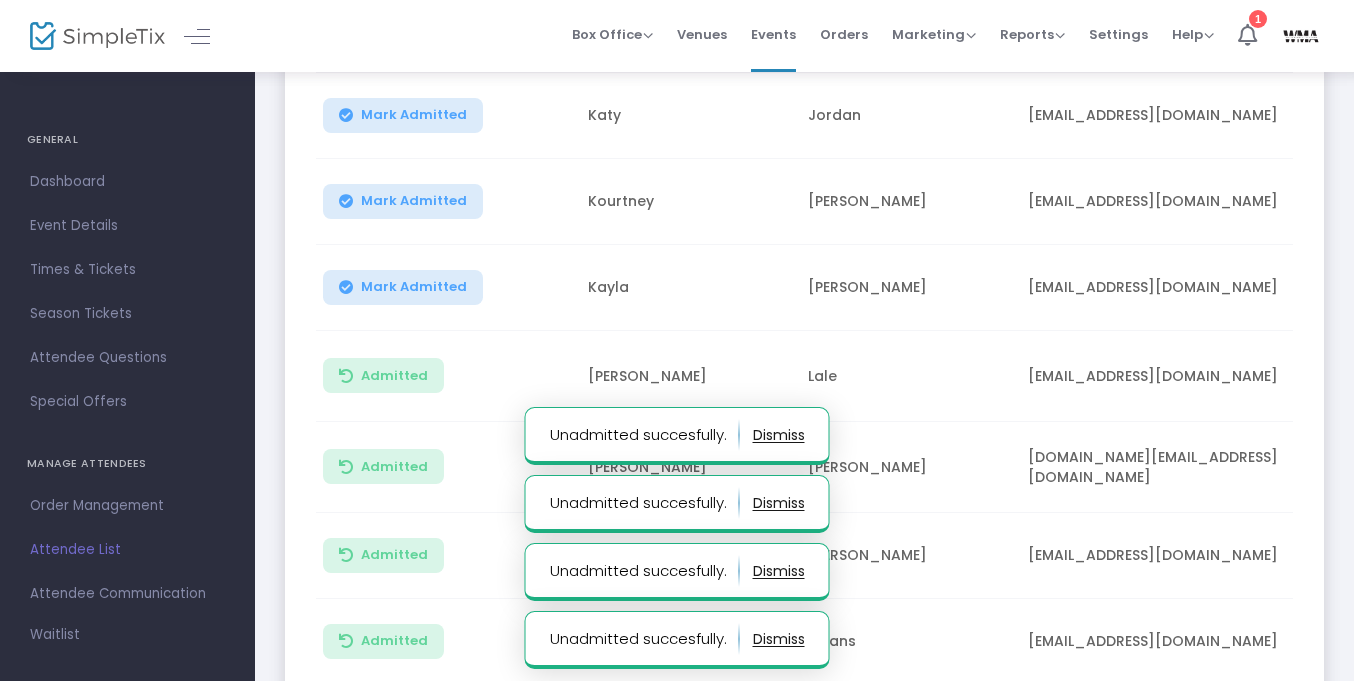 click on "Admitted" 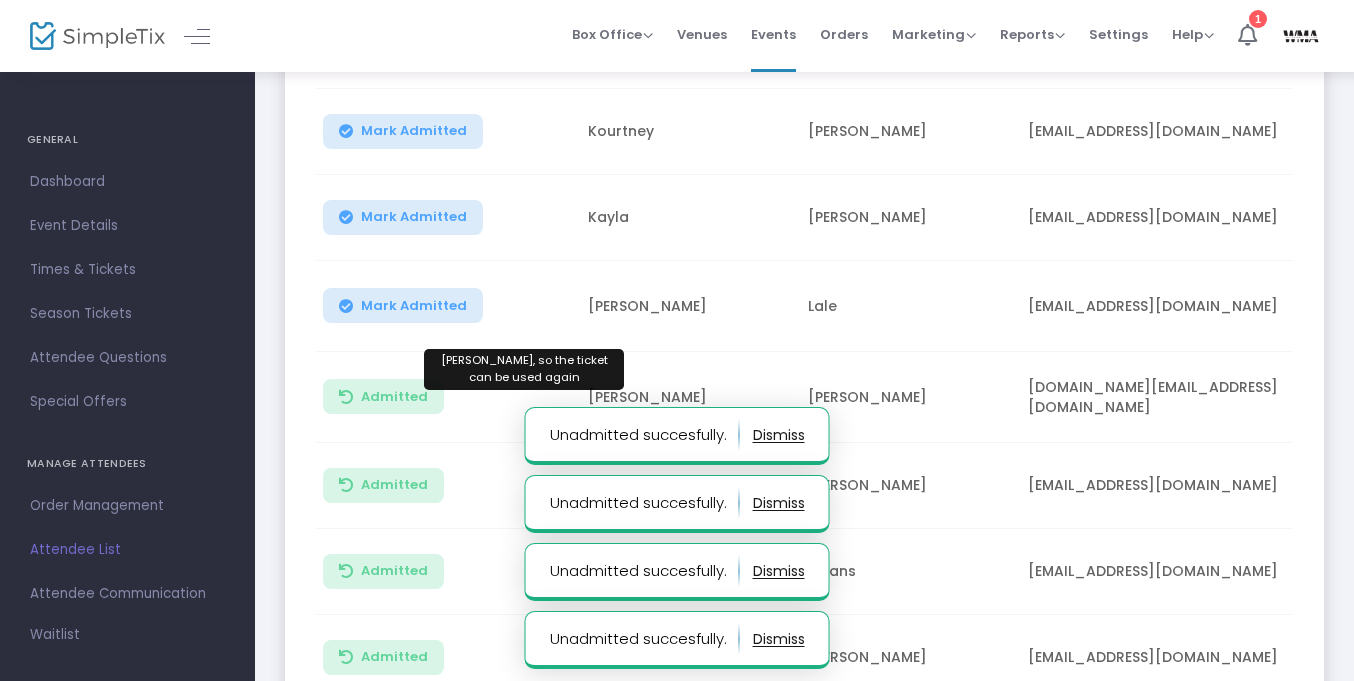 click on "Admitted" 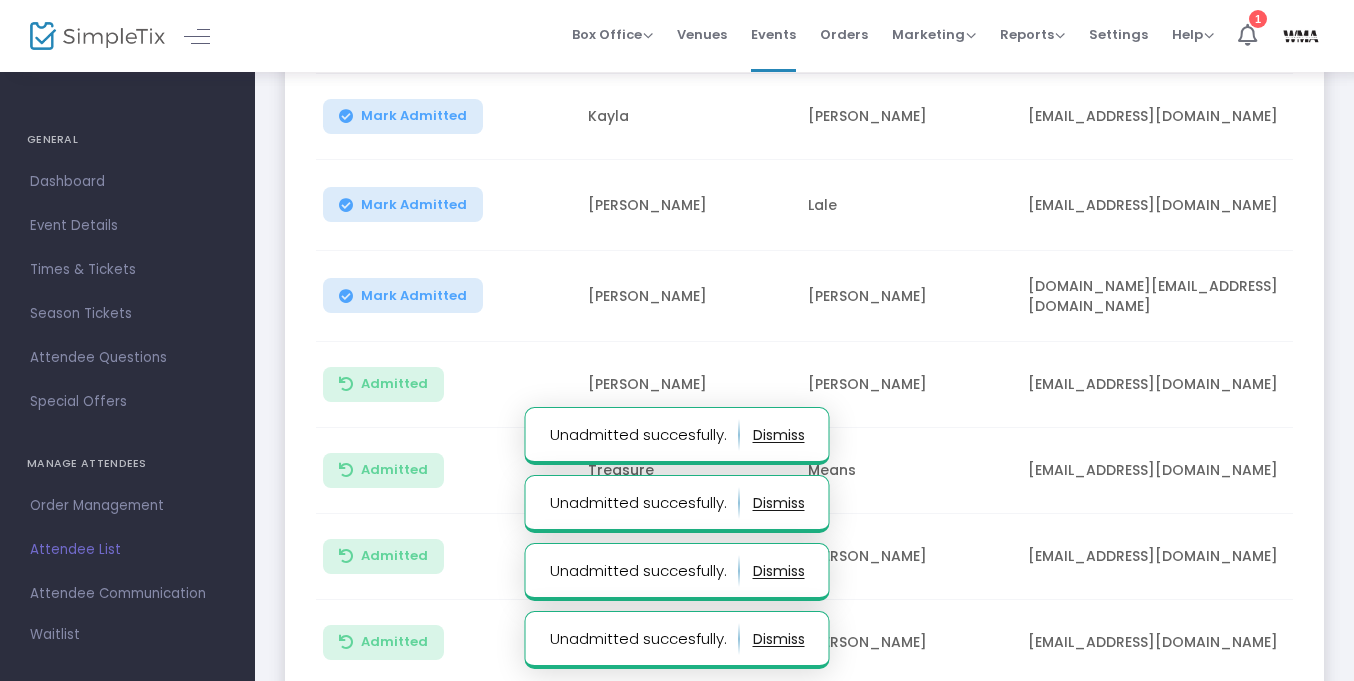 click on "Admitted" 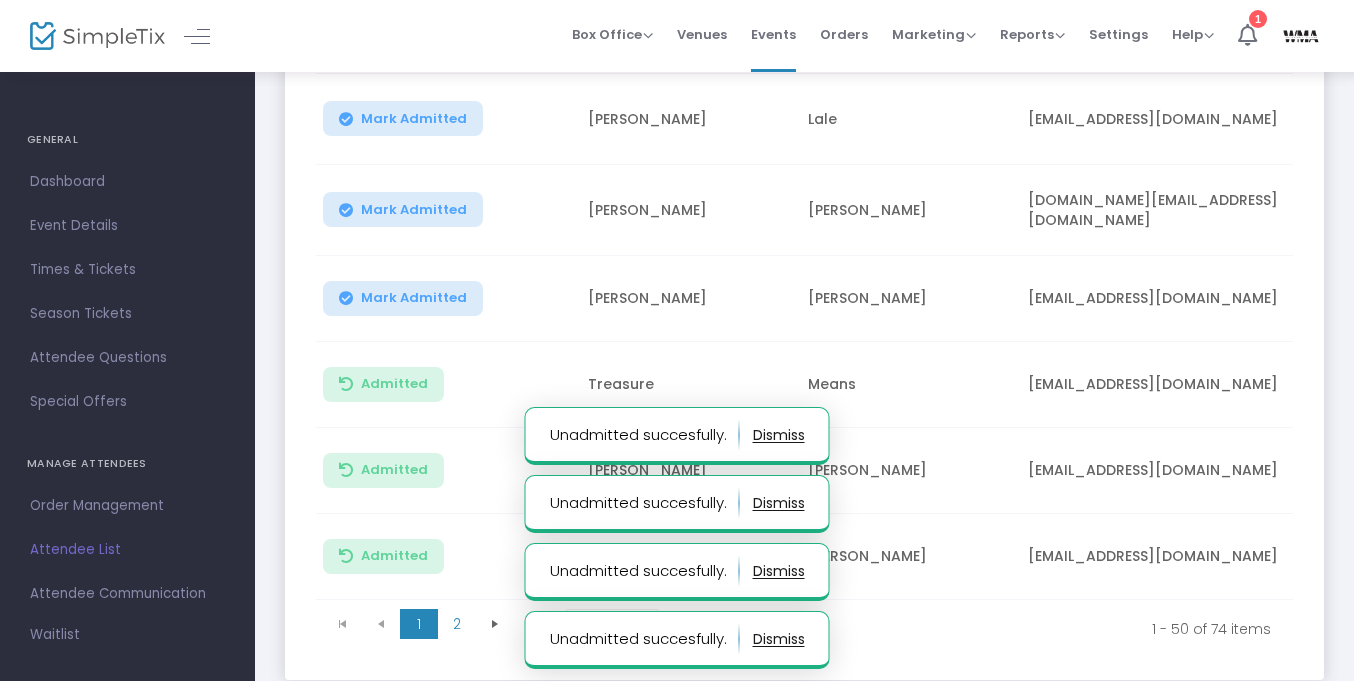 click on "Admitted" 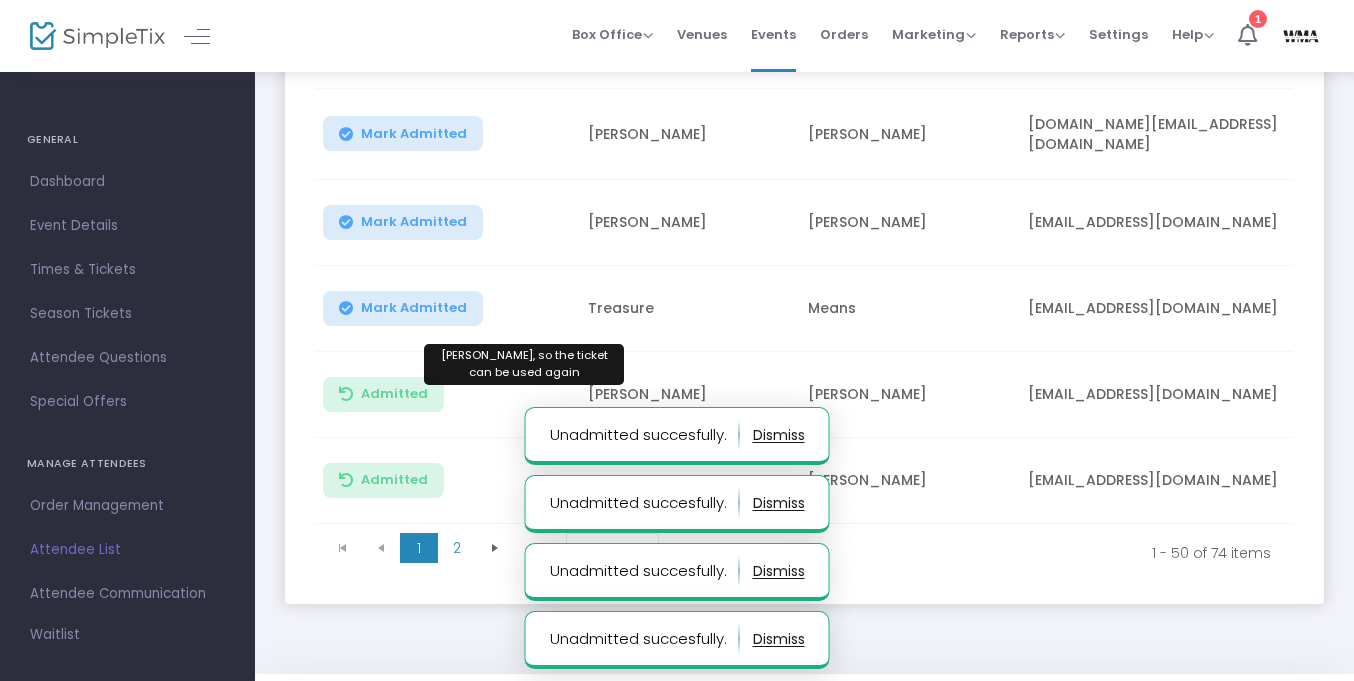 click on "Admitted" 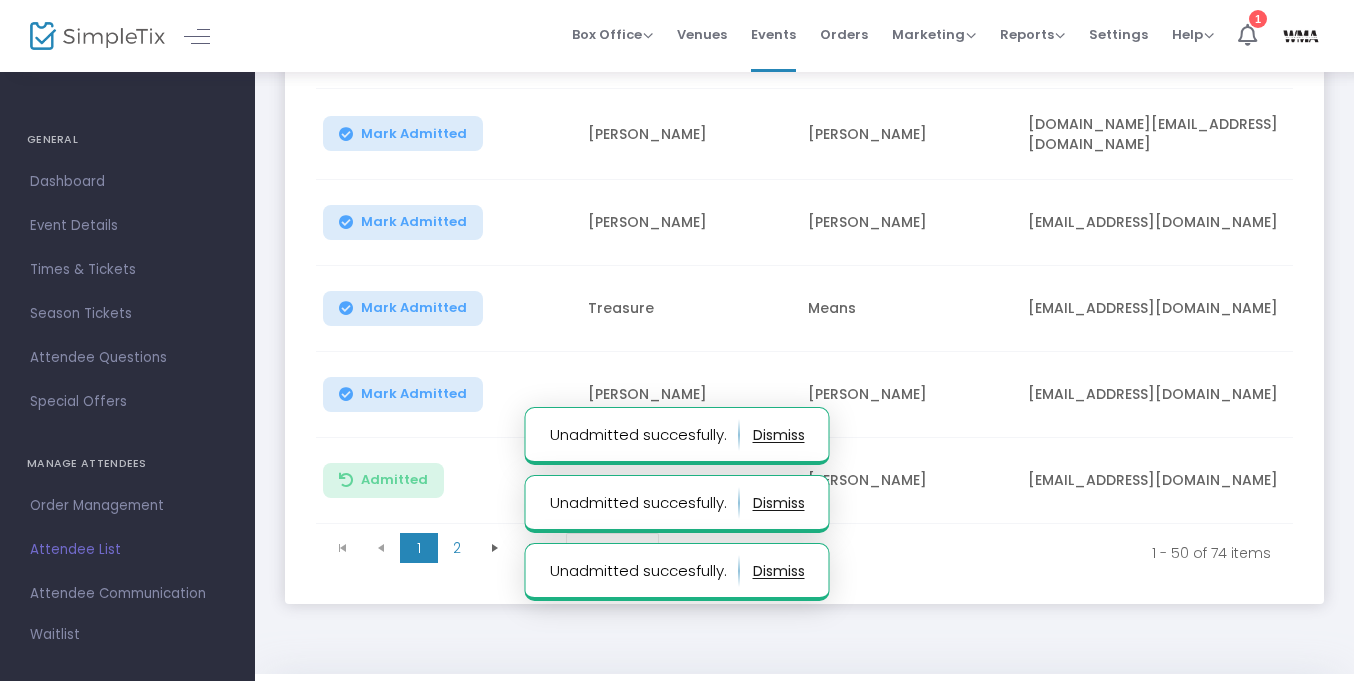 scroll, scrollTop: 4278, scrollLeft: 0, axis: vertical 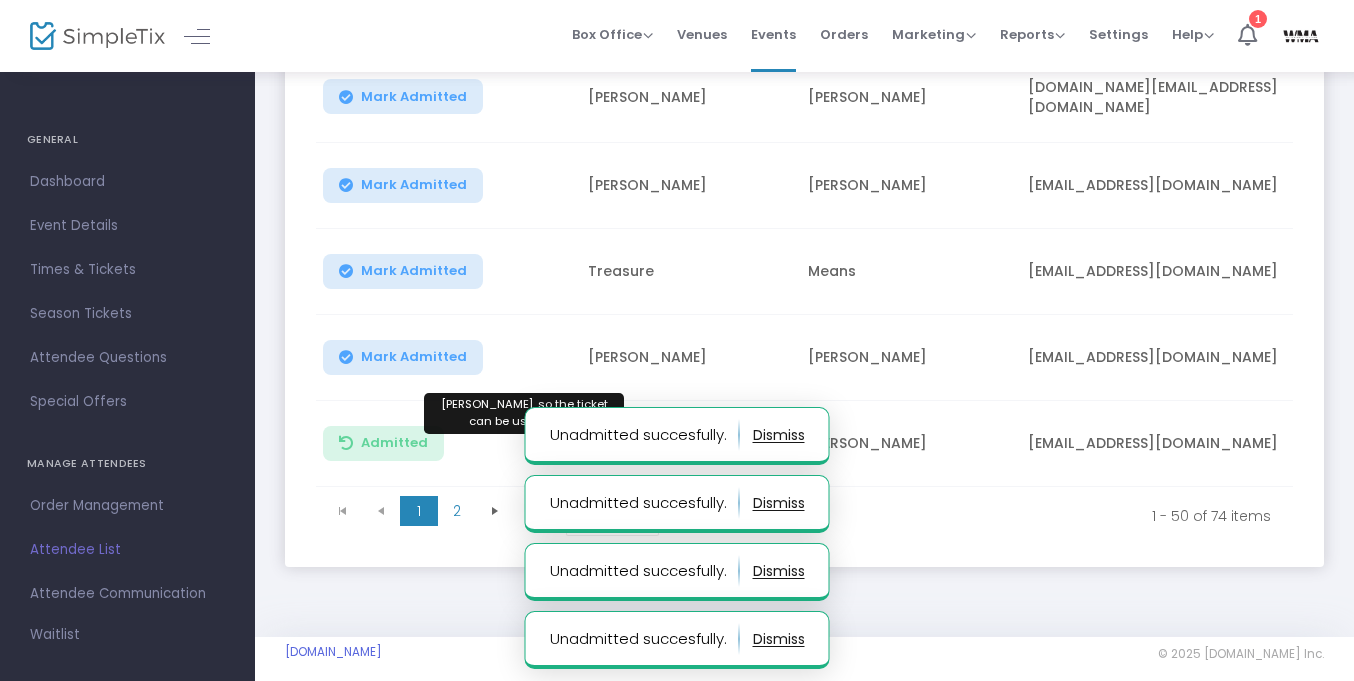 click on "Admitted" 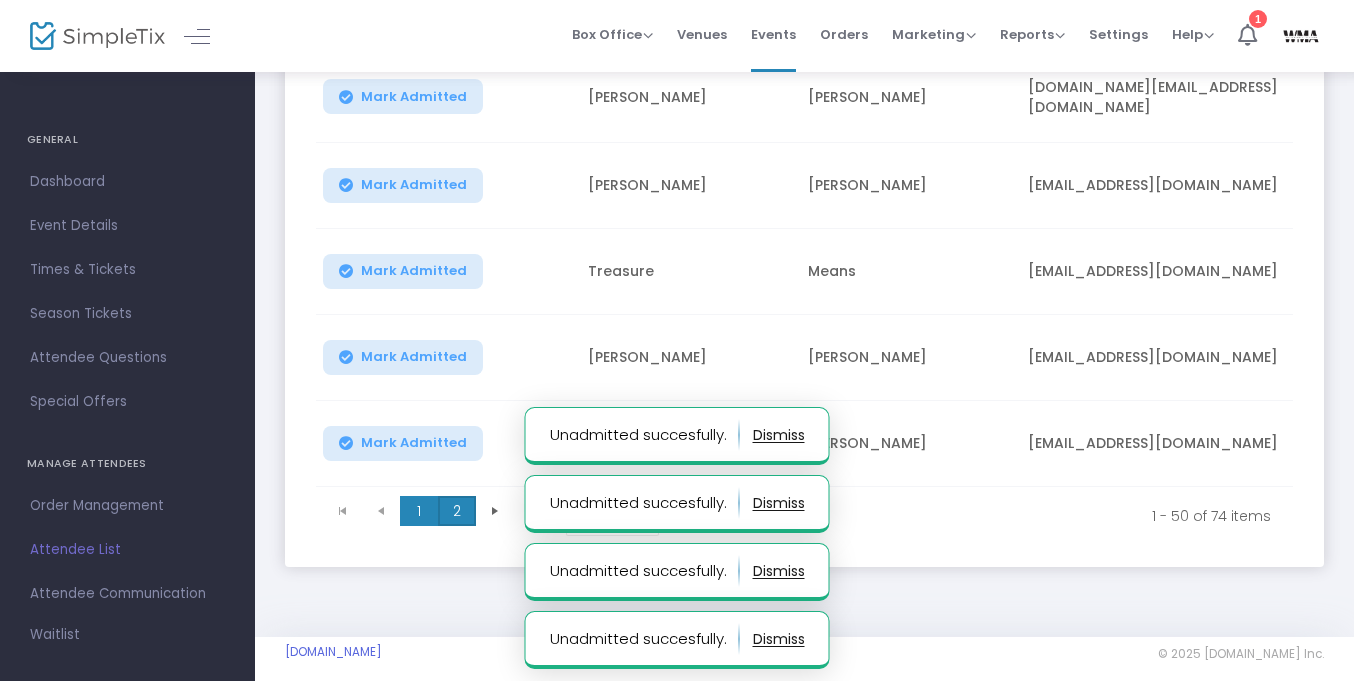click on "2" 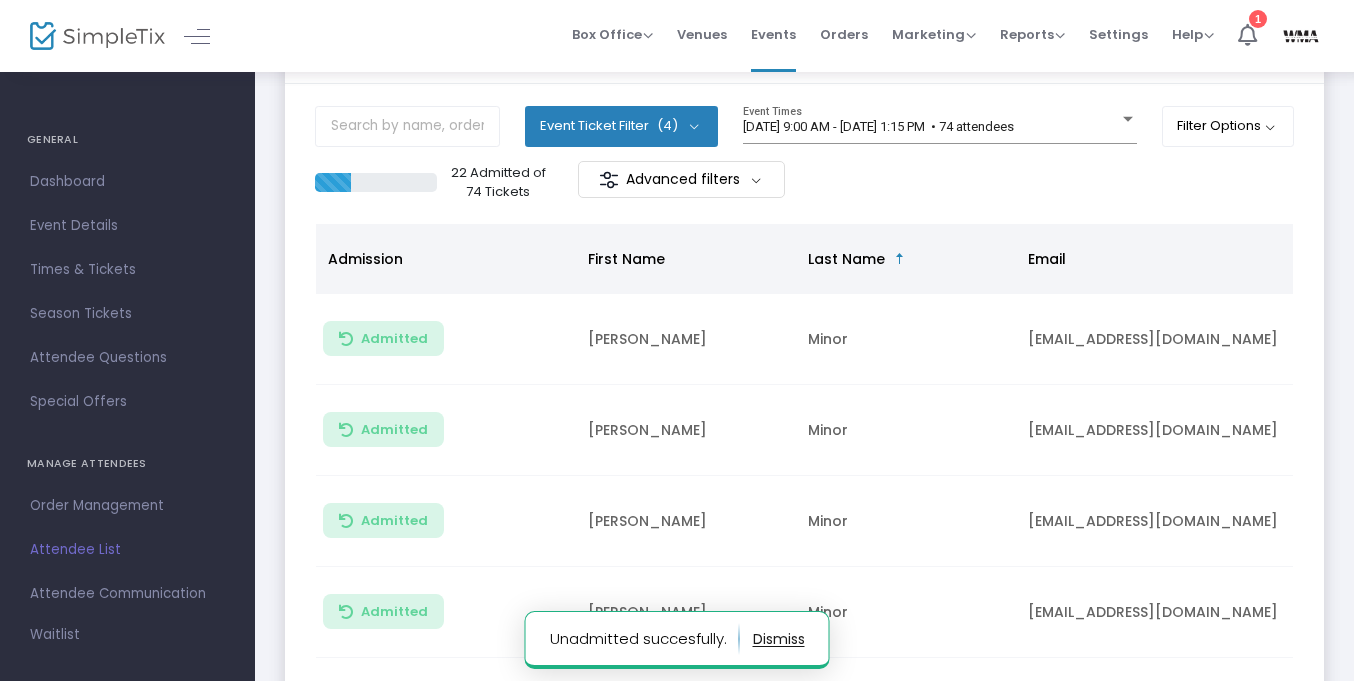 scroll, scrollTop: 99, scrollLeft: 0, axis: vertical 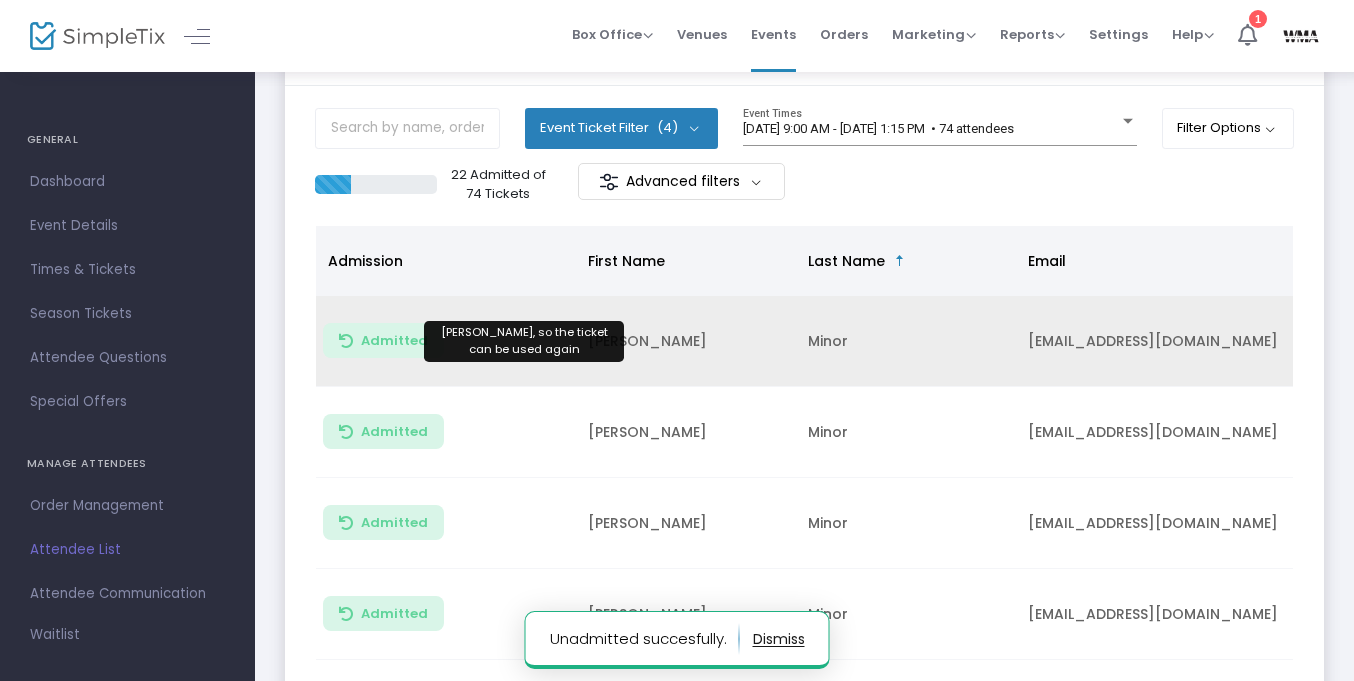 click on "Admitted" 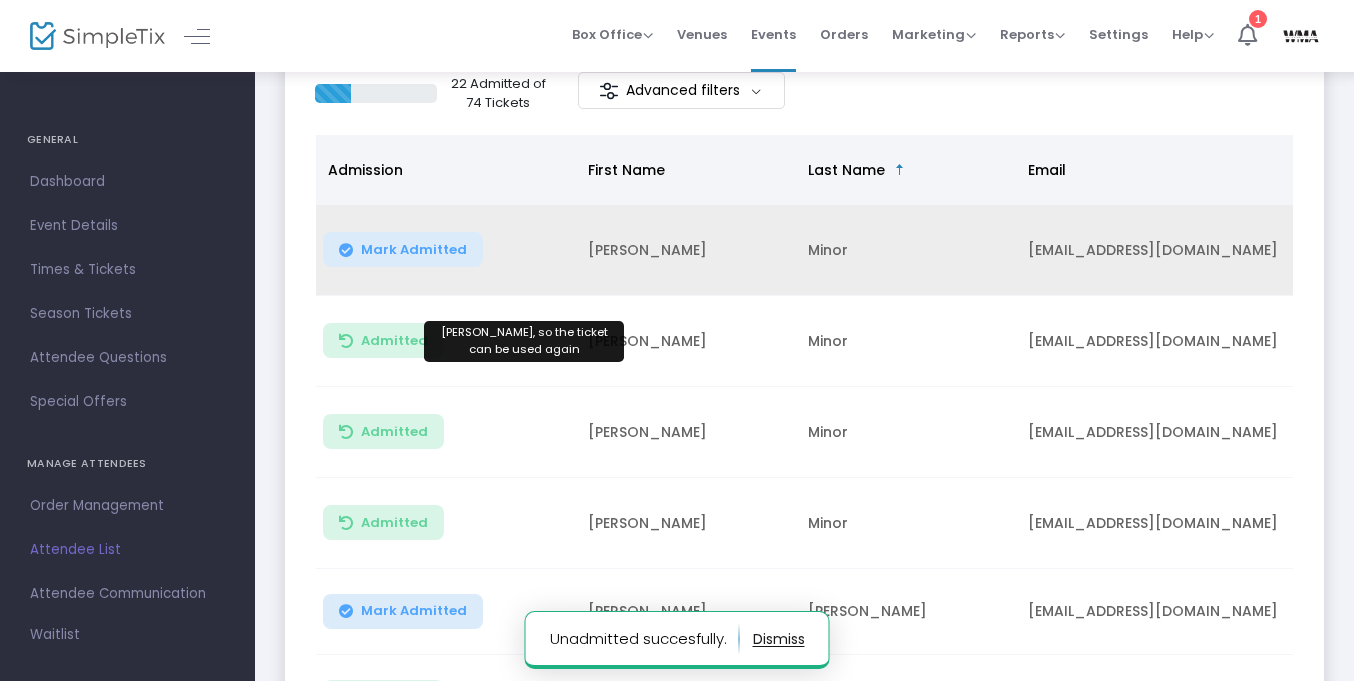 click on "Admitted" 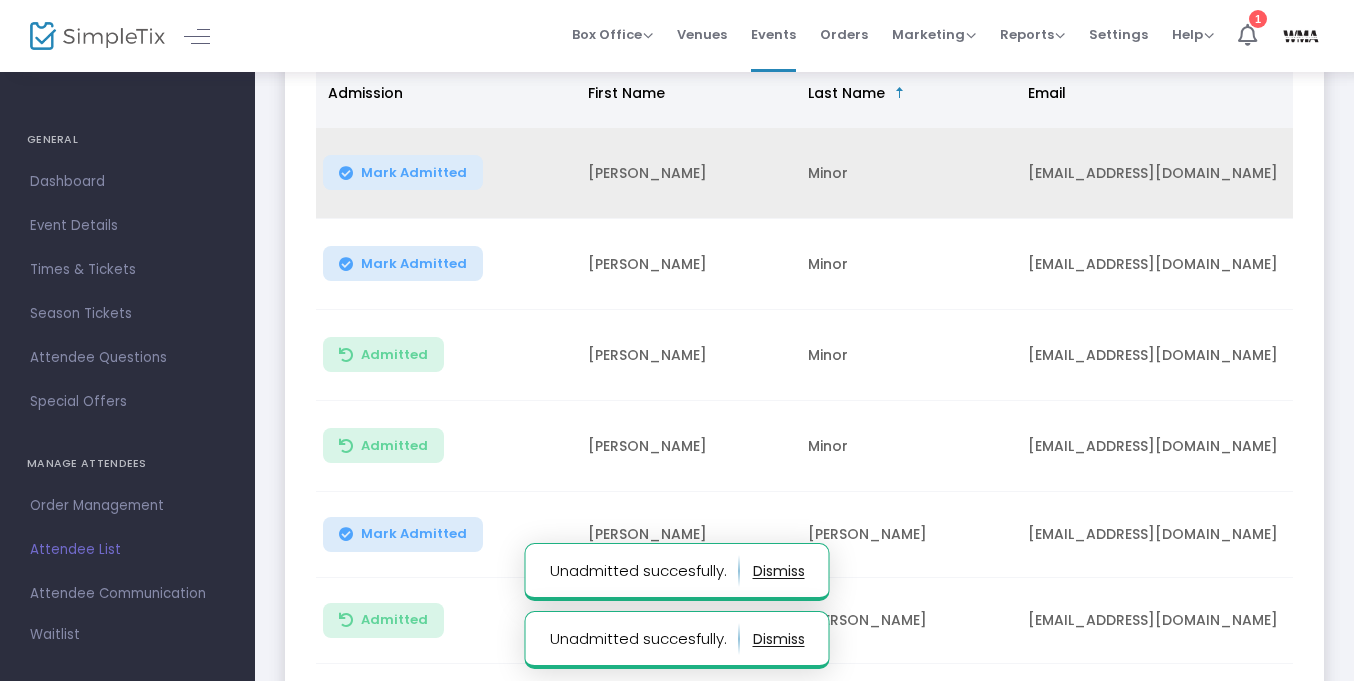 scroll, scrollTop: 271, scrollLeft: 0, axis: vertical 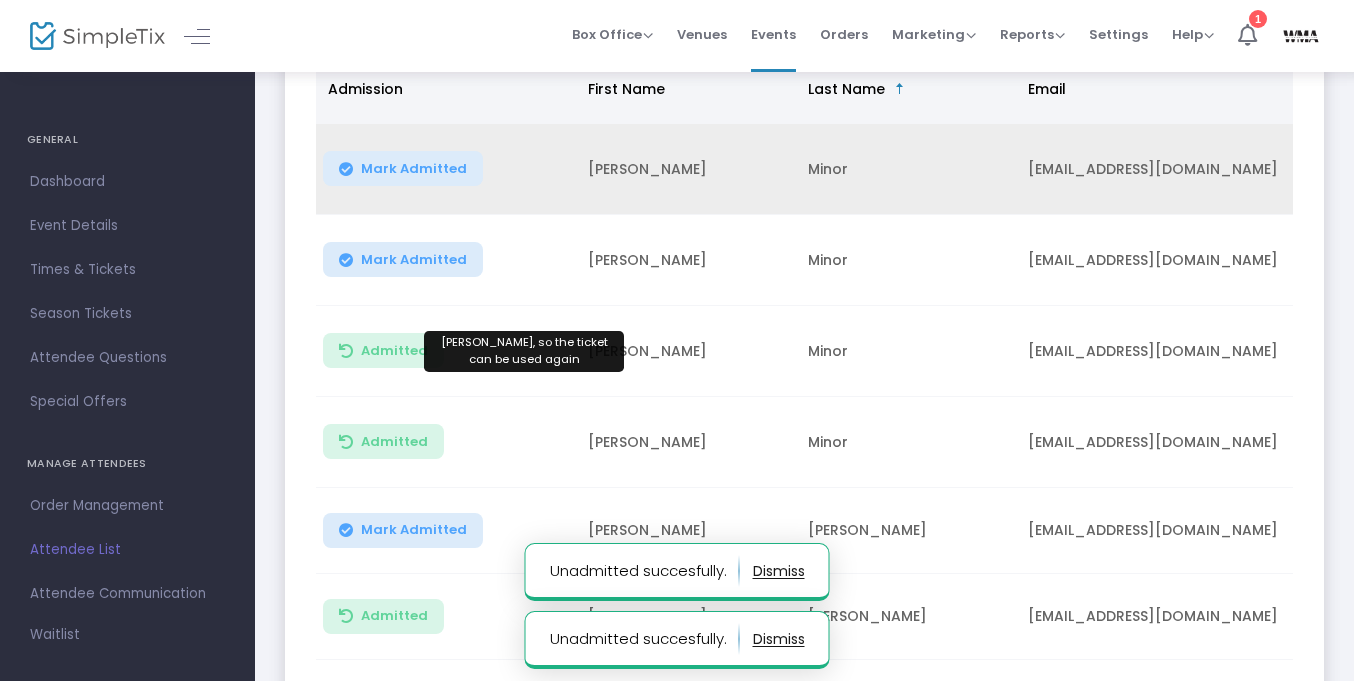 click on "Admitted" 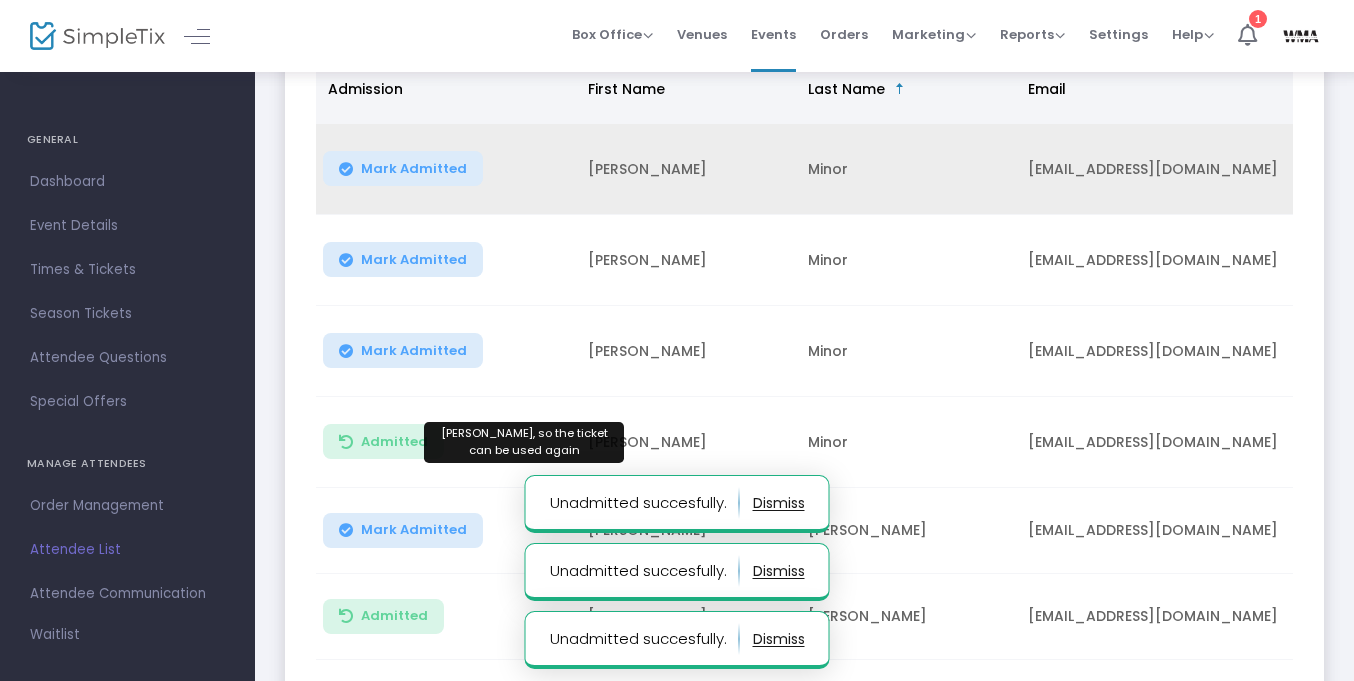click on "Admitted" 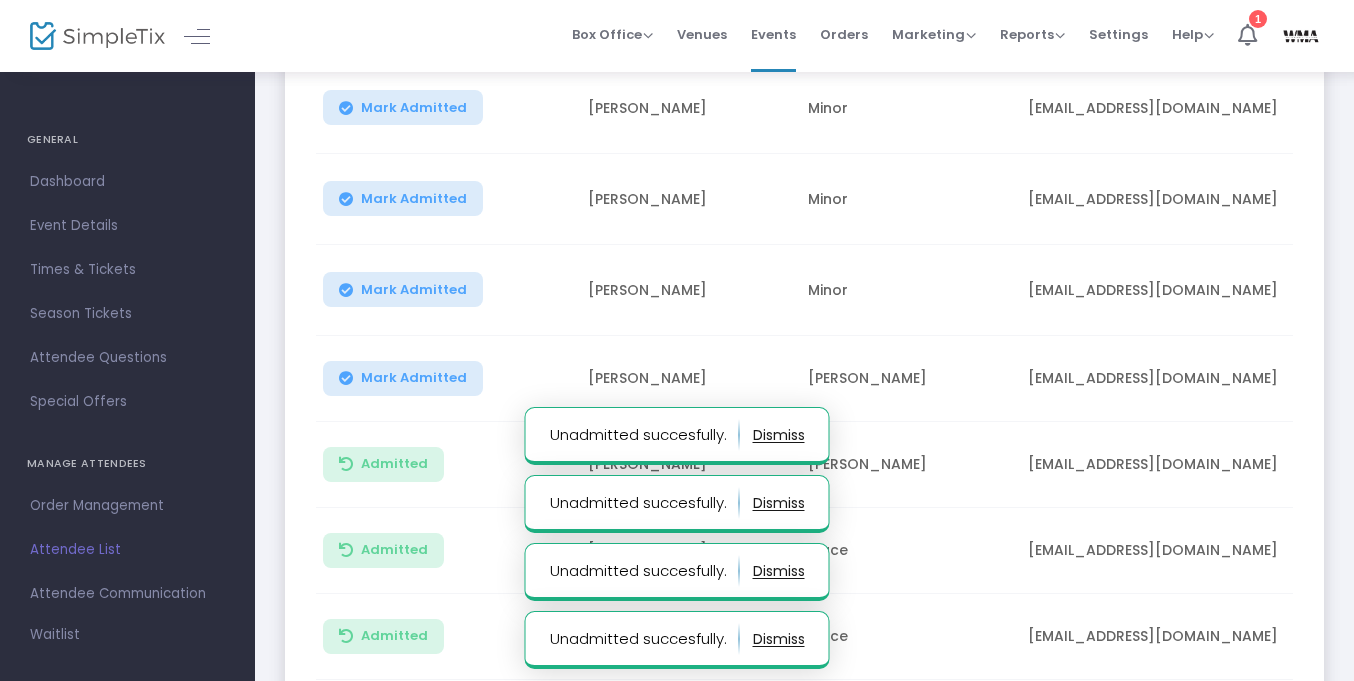 scroll, scrollTop: 427, scrollLeft: 0, axis: vertical 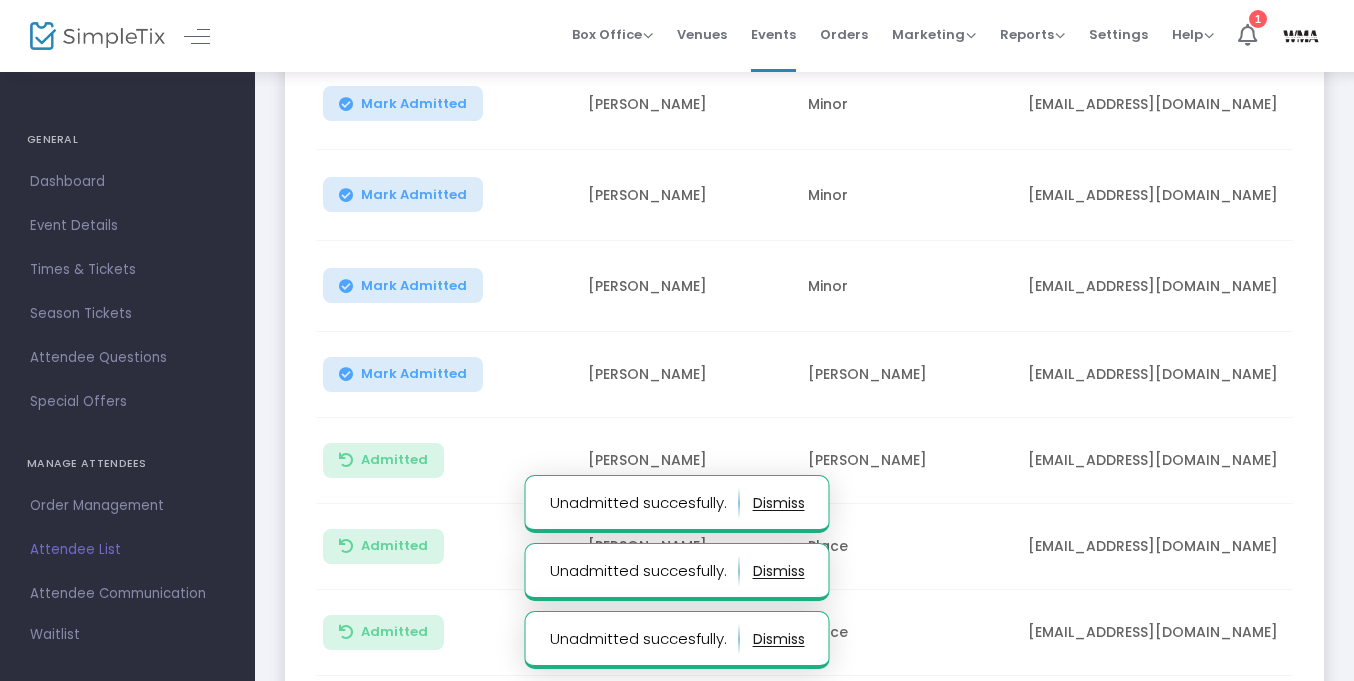 click on "Admitted" 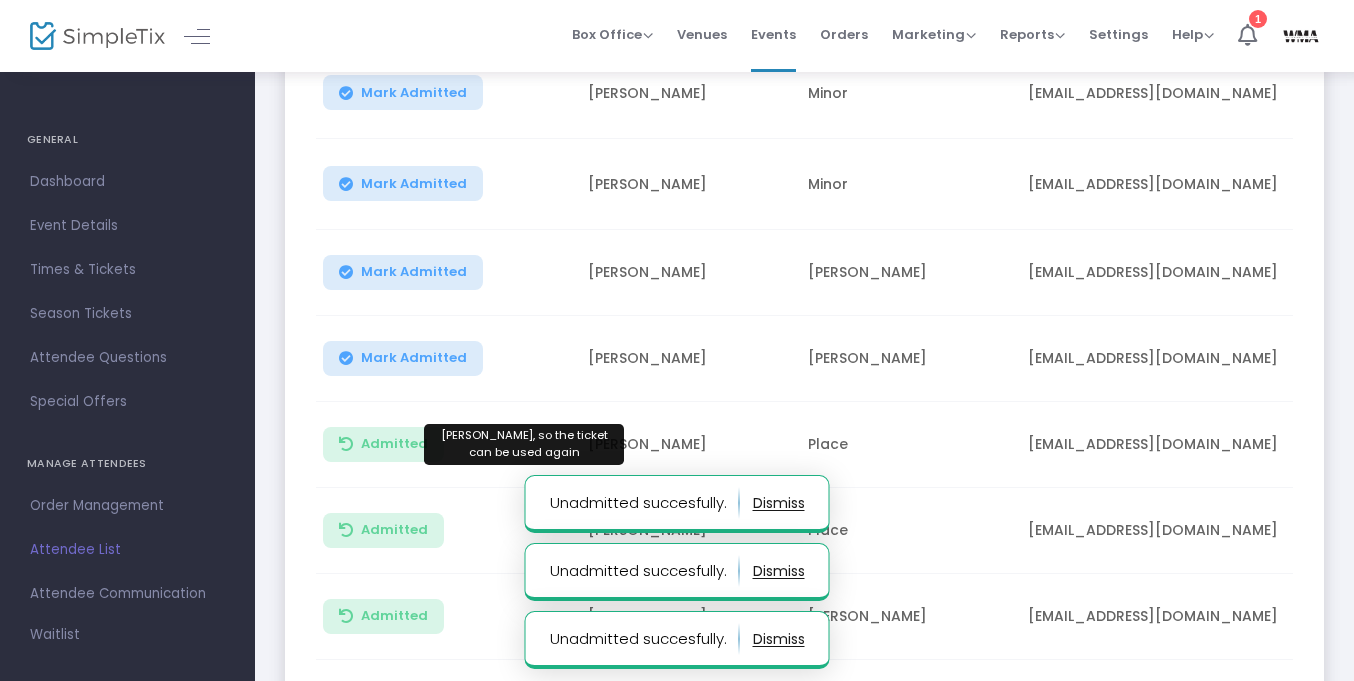 click on "Admitted" 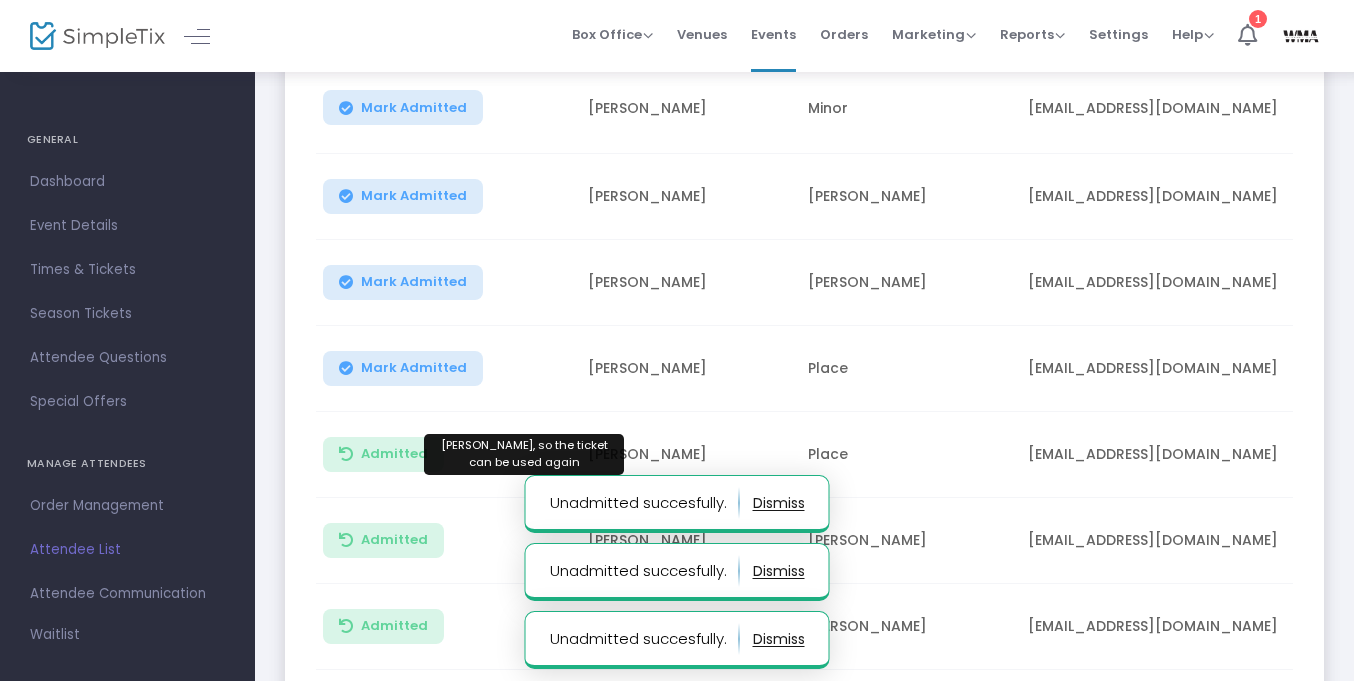 click on "Admitted" 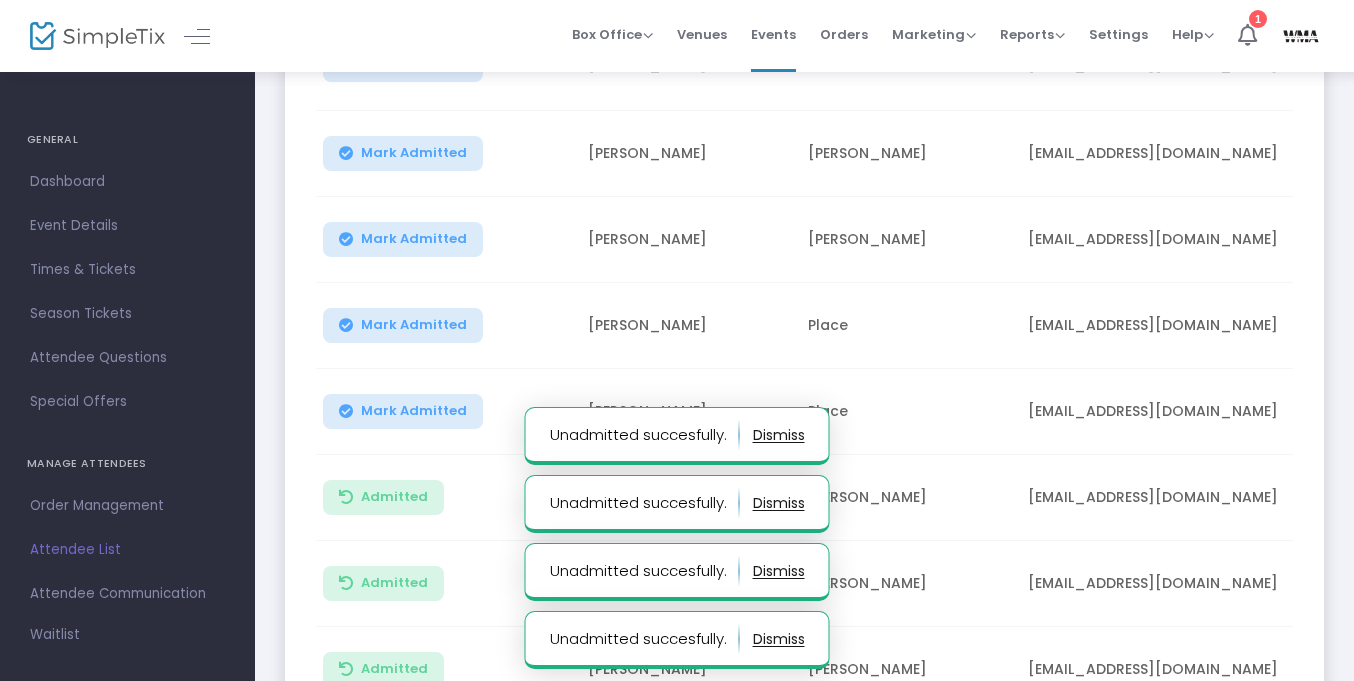 scroll, scrollTop: 672, scrollLeft: 0, axis: vertical 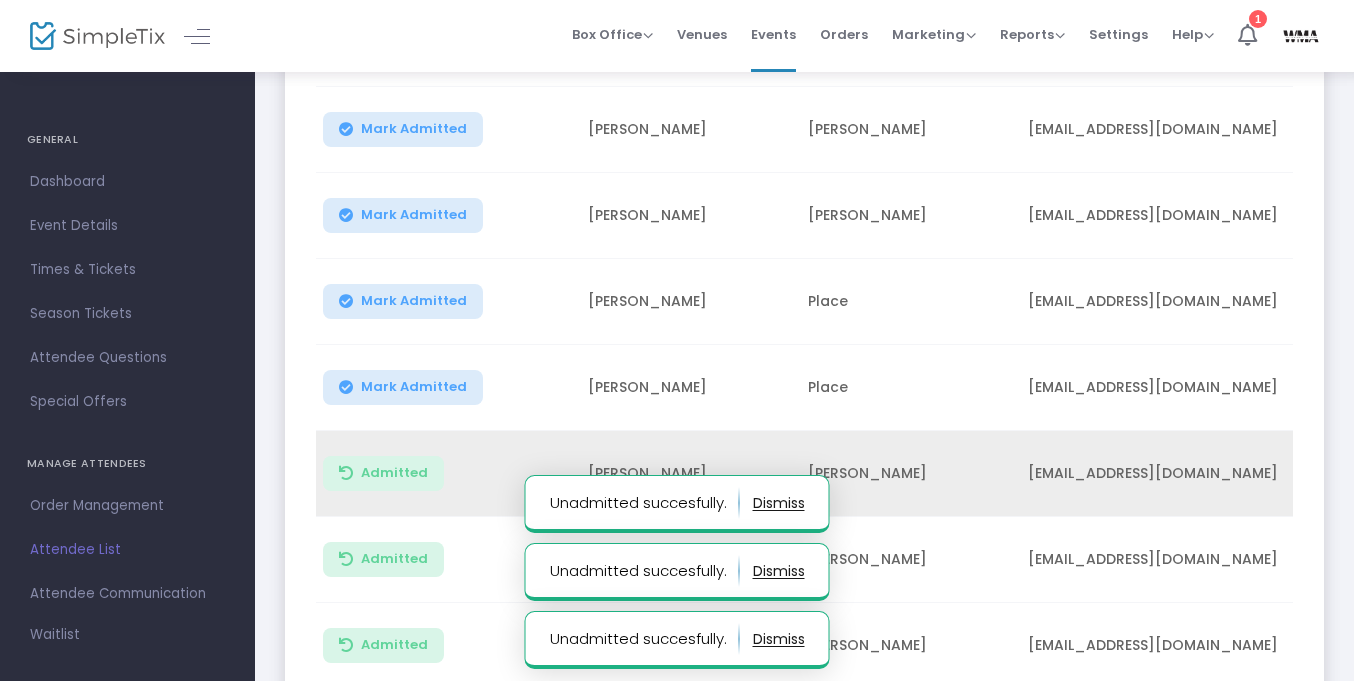 click on "Admitted" 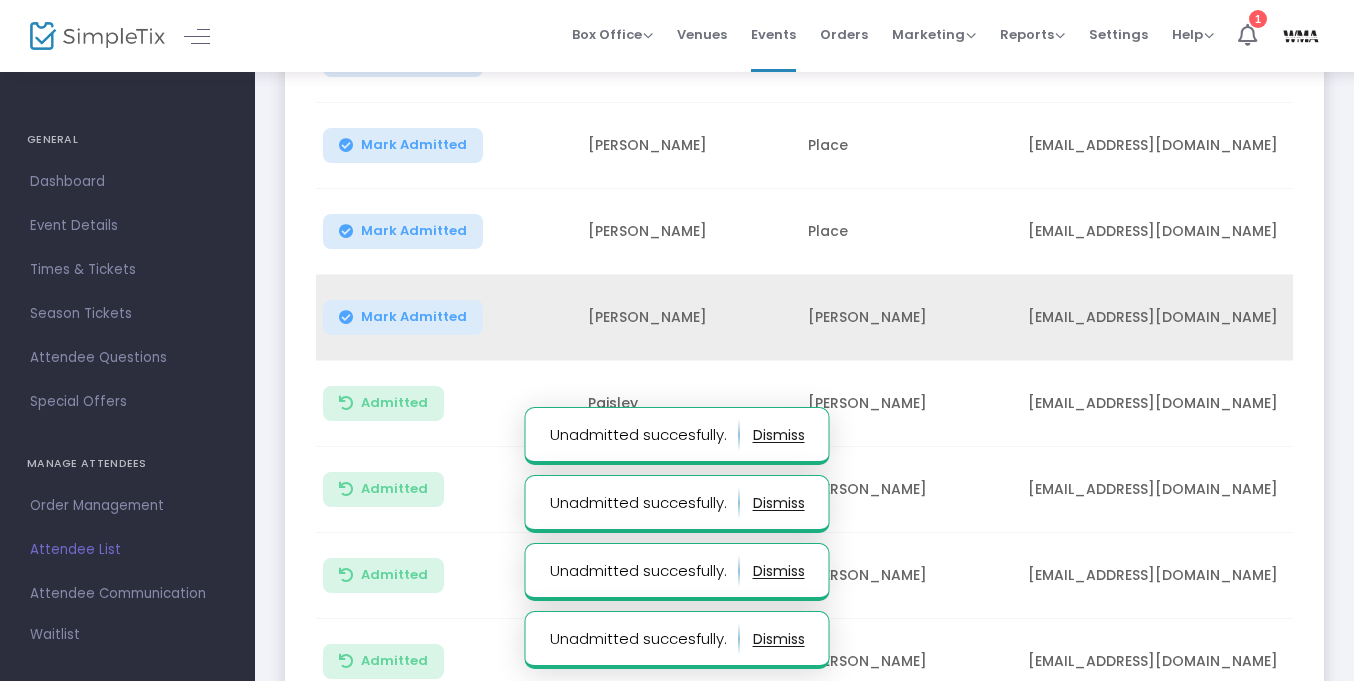 scroll, scrollTop: 846, scrollLeft: 0, axis: vertical 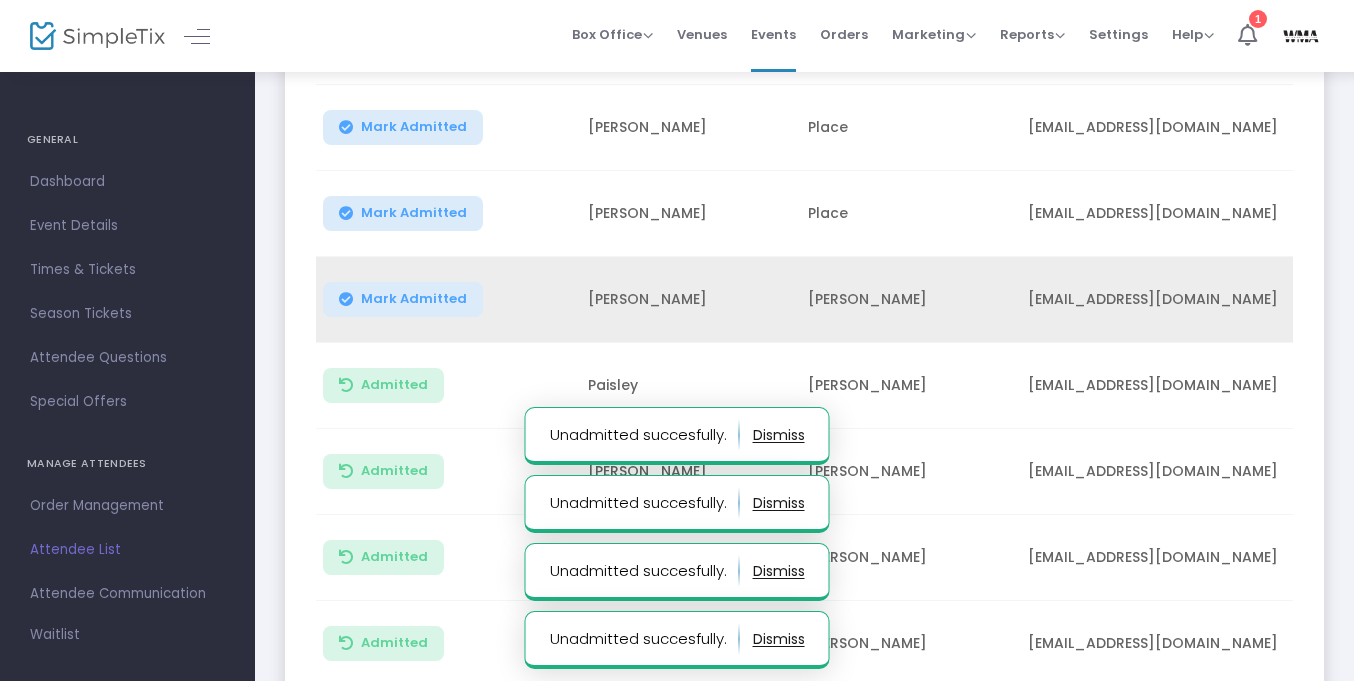 click on "Admitted" 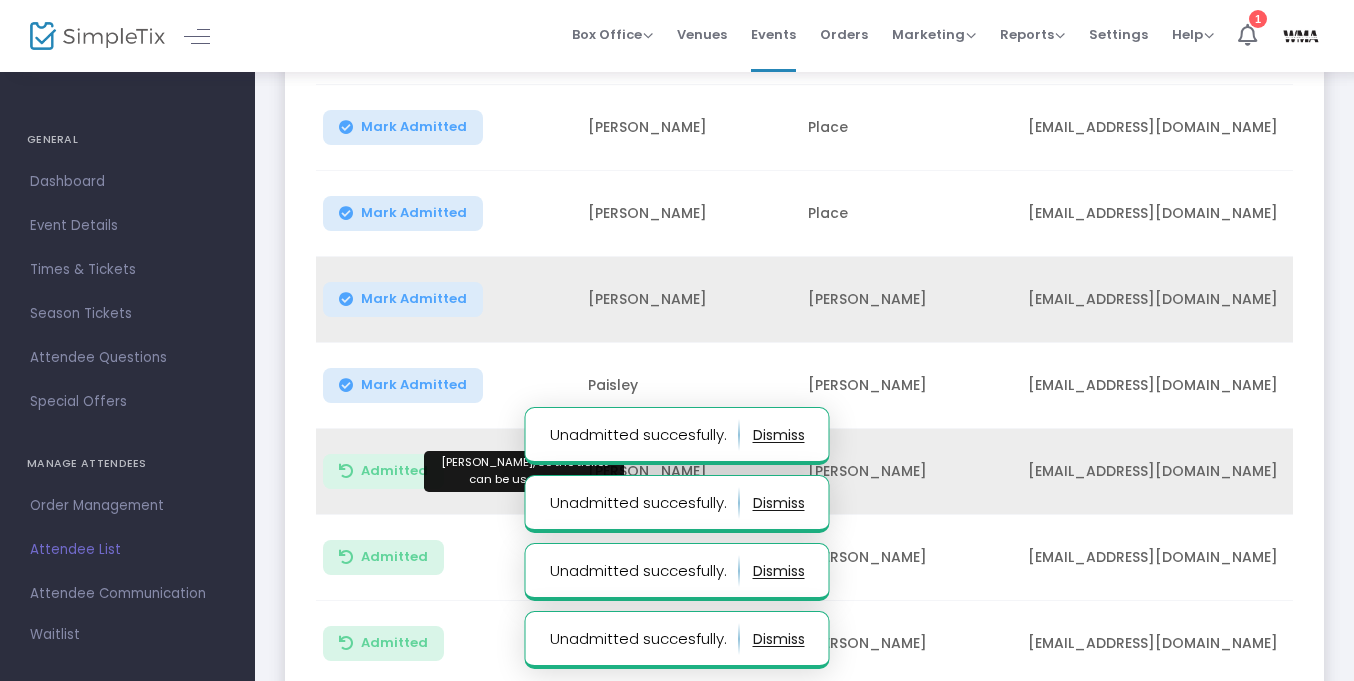 click on "Admitted" 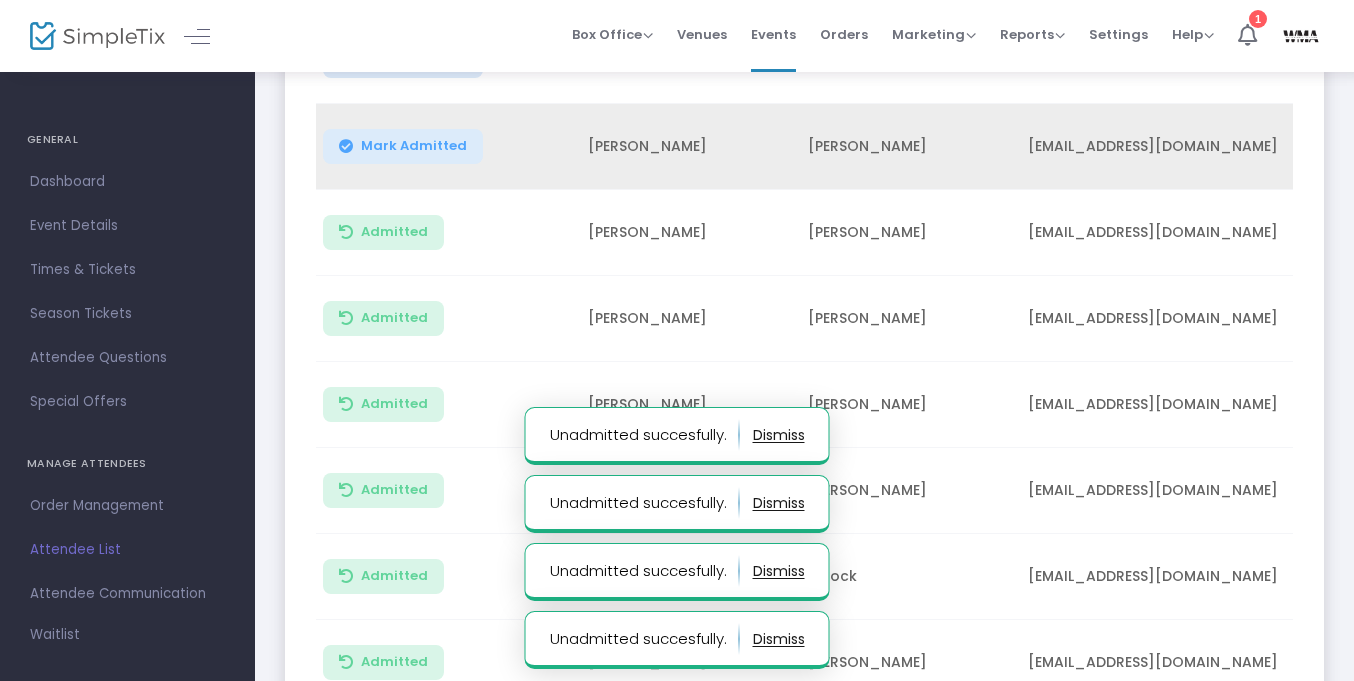 scroll, scrollTop: 1172, scrollLeft: 0, axis: vertical 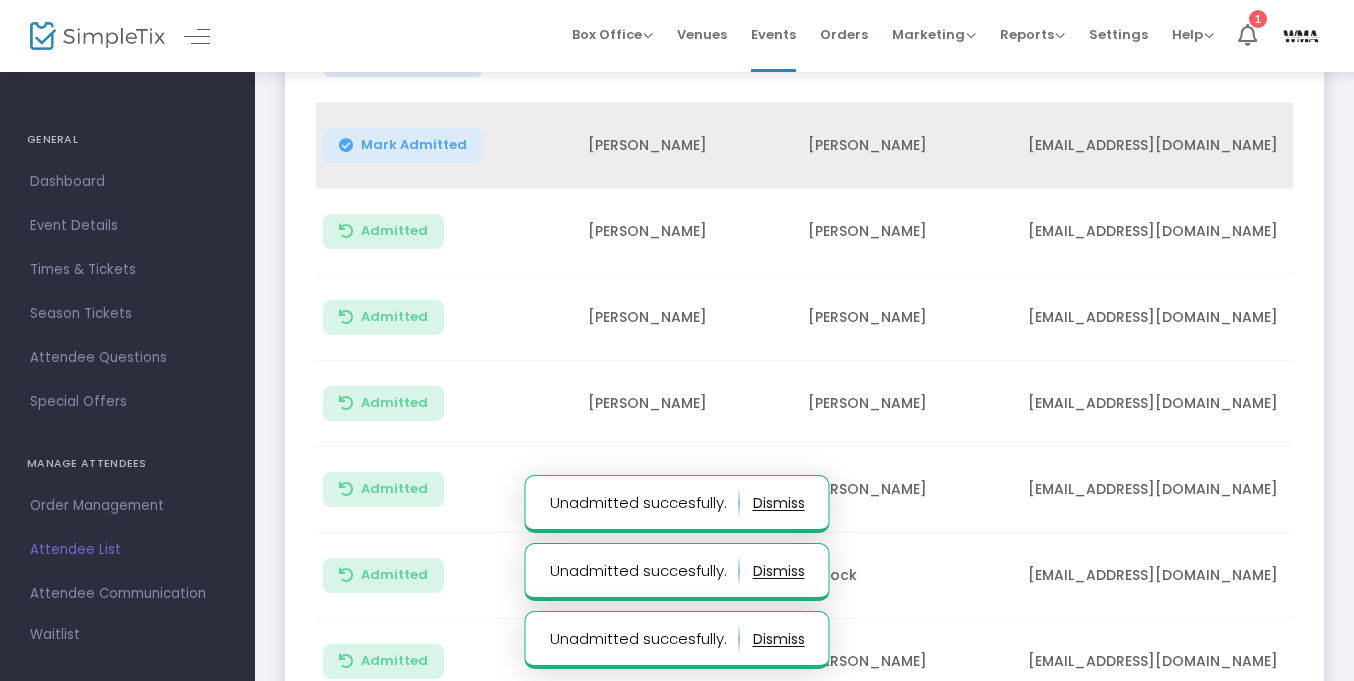 click on "Admitted" 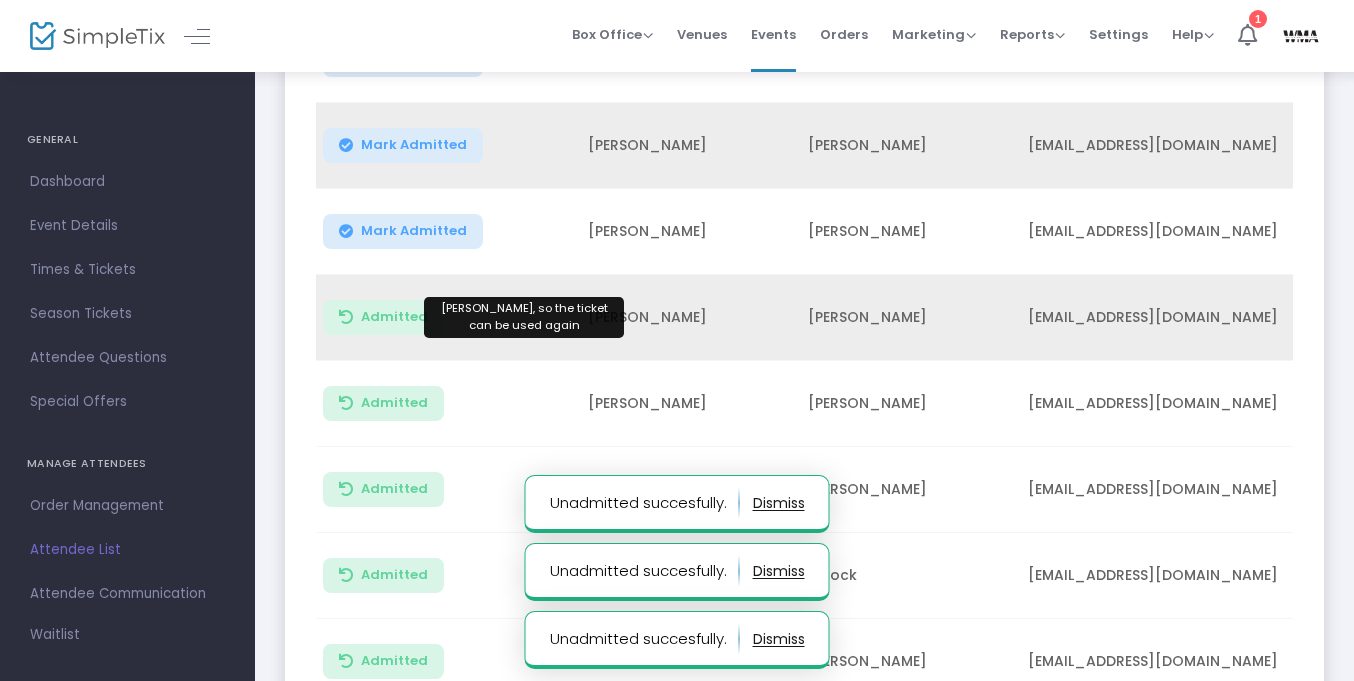 click on "Admitted" 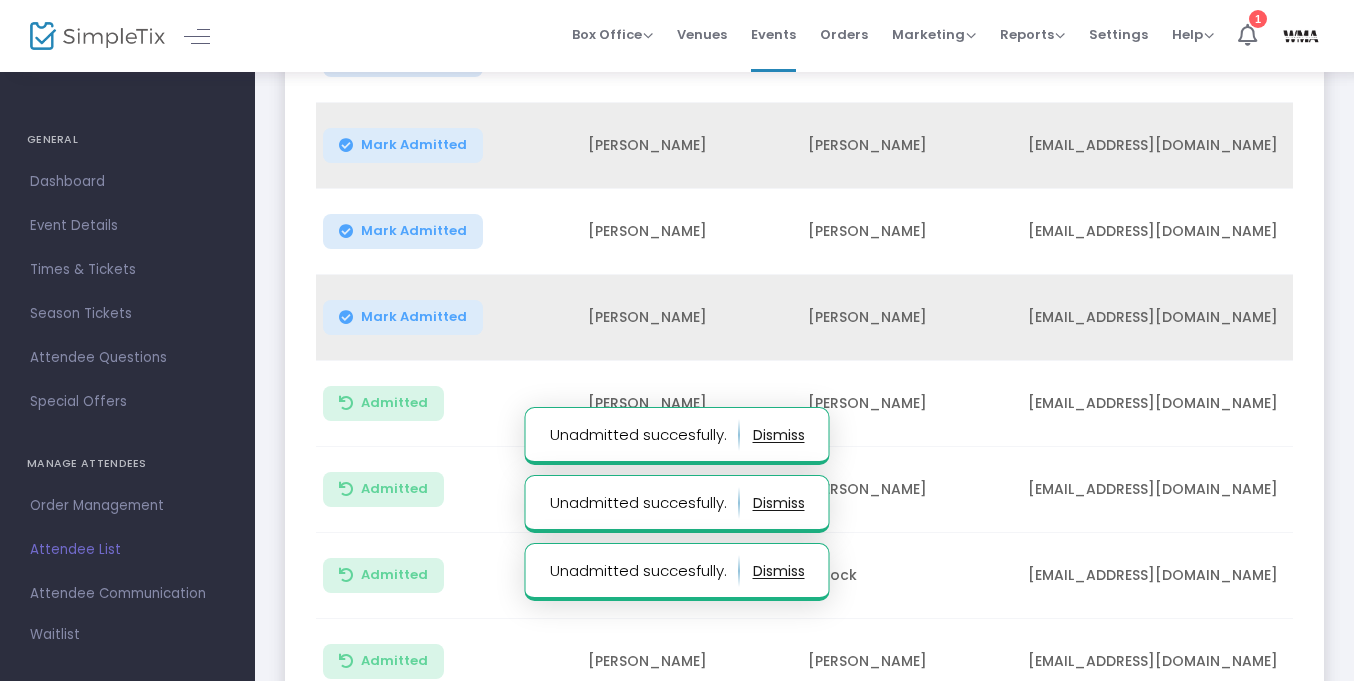 click on "Admitted" 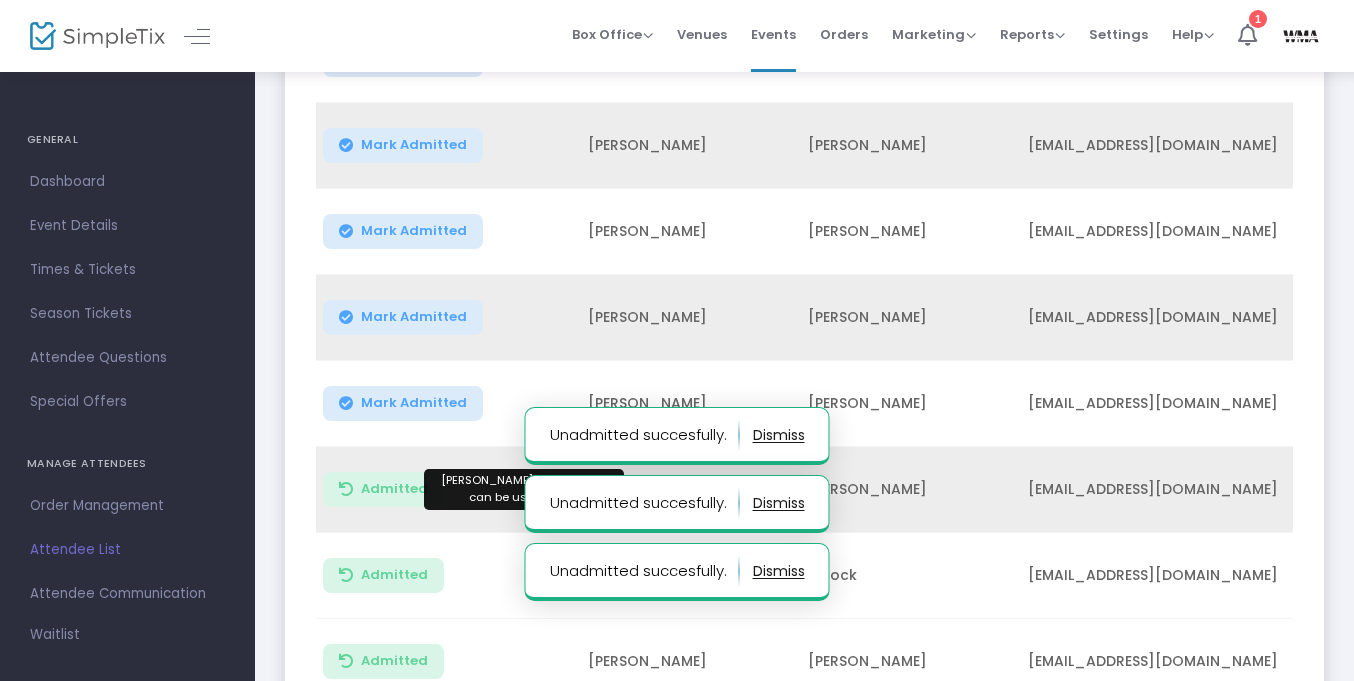 click on "Admitted" 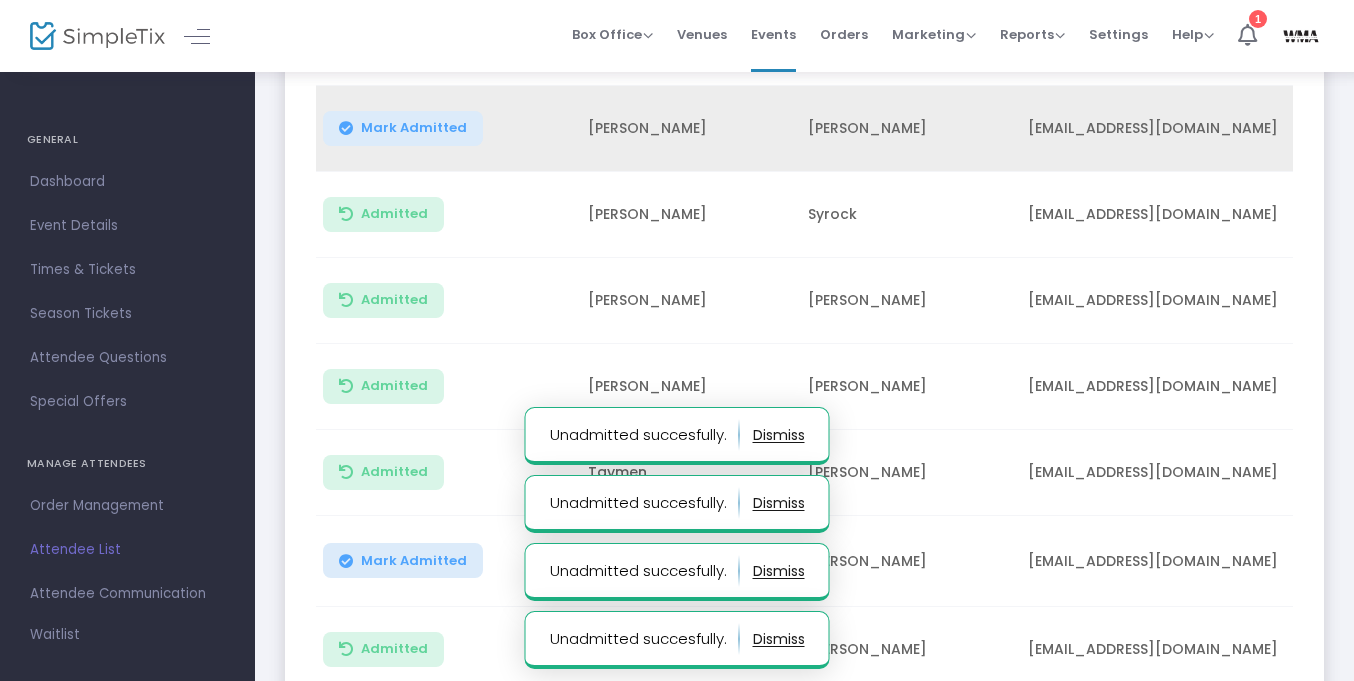 scroll, scrollTop: 1538, scrollLeft: 0, axis: vertical 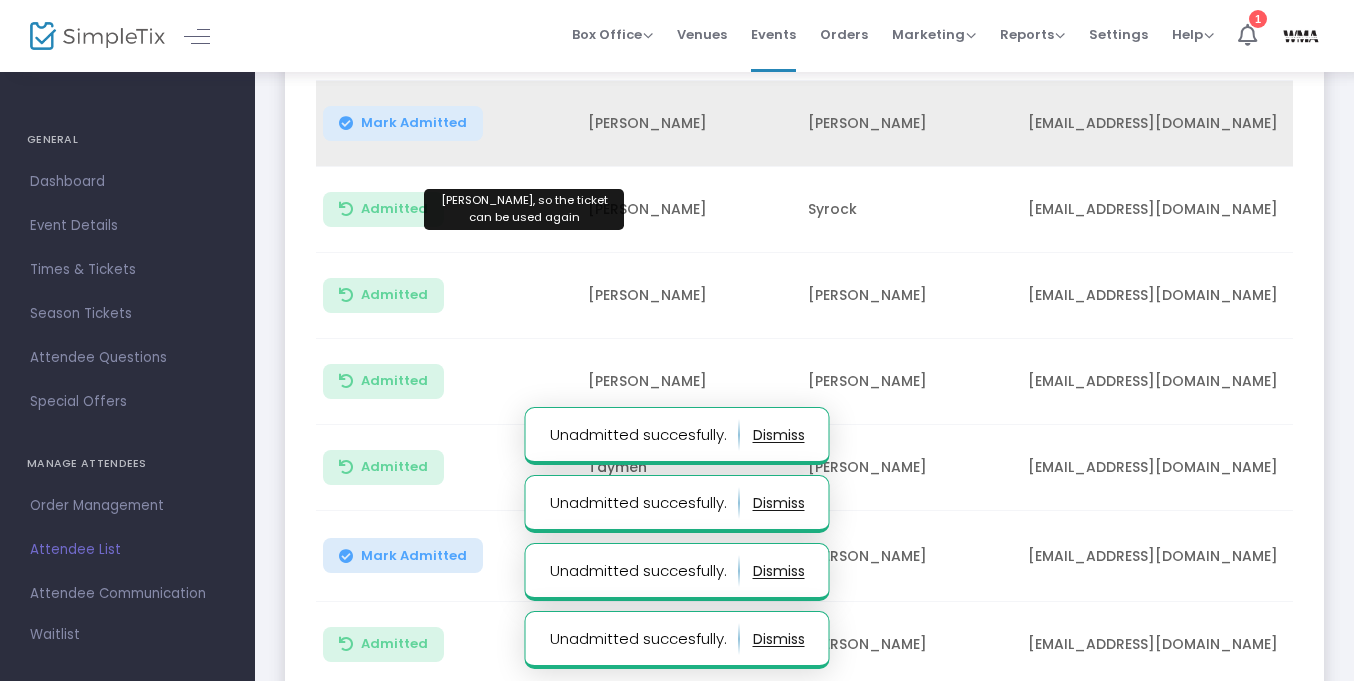 click on "Admitted" 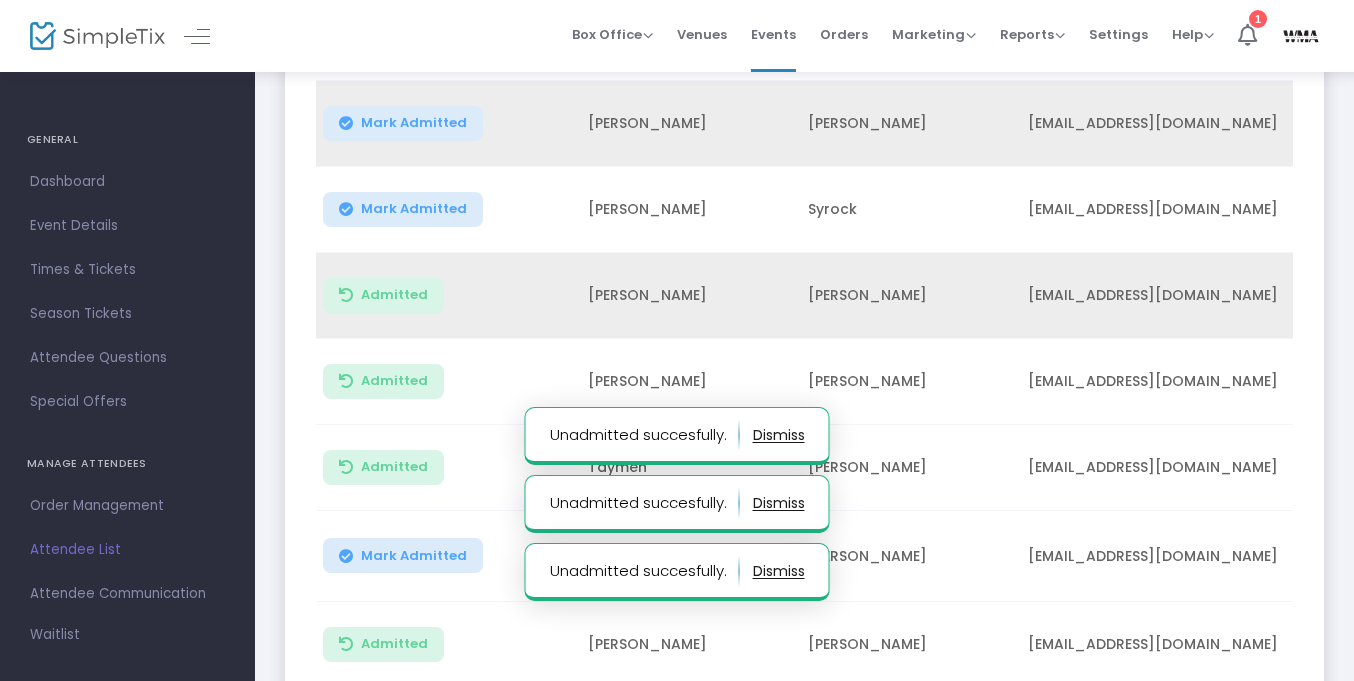 click on "Admitted" 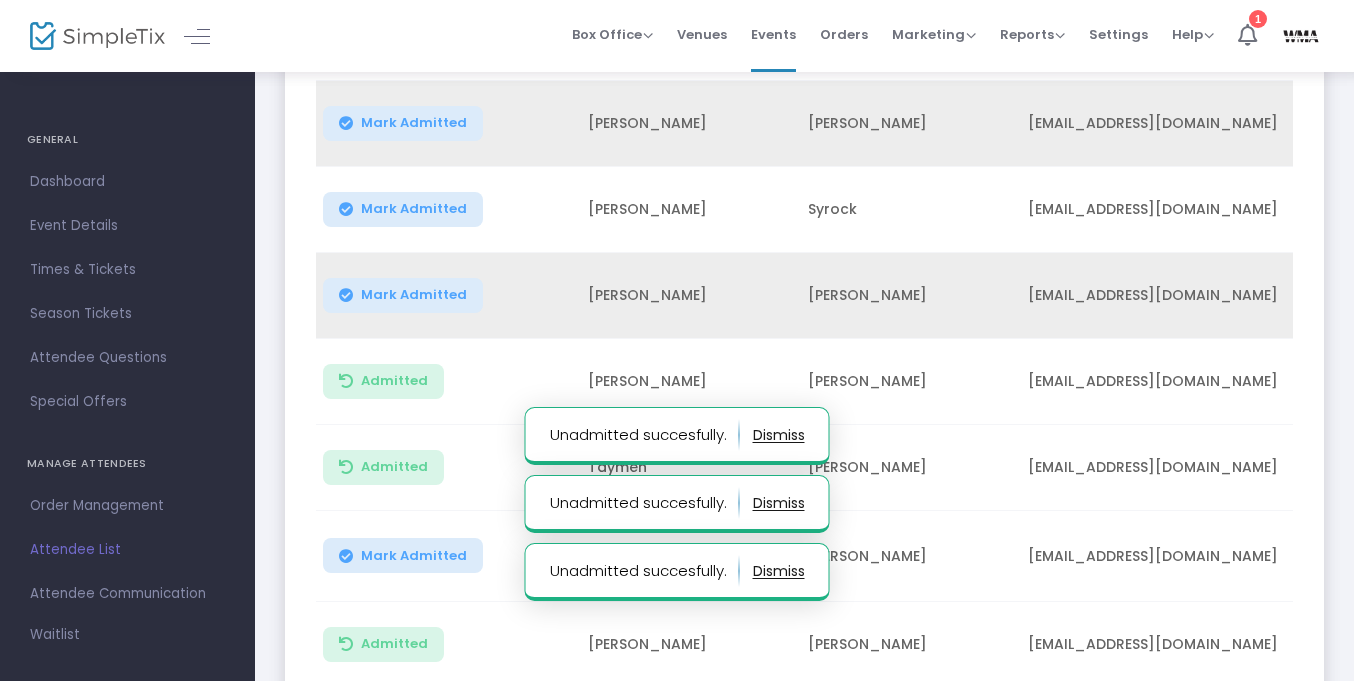 click on "Admitted" 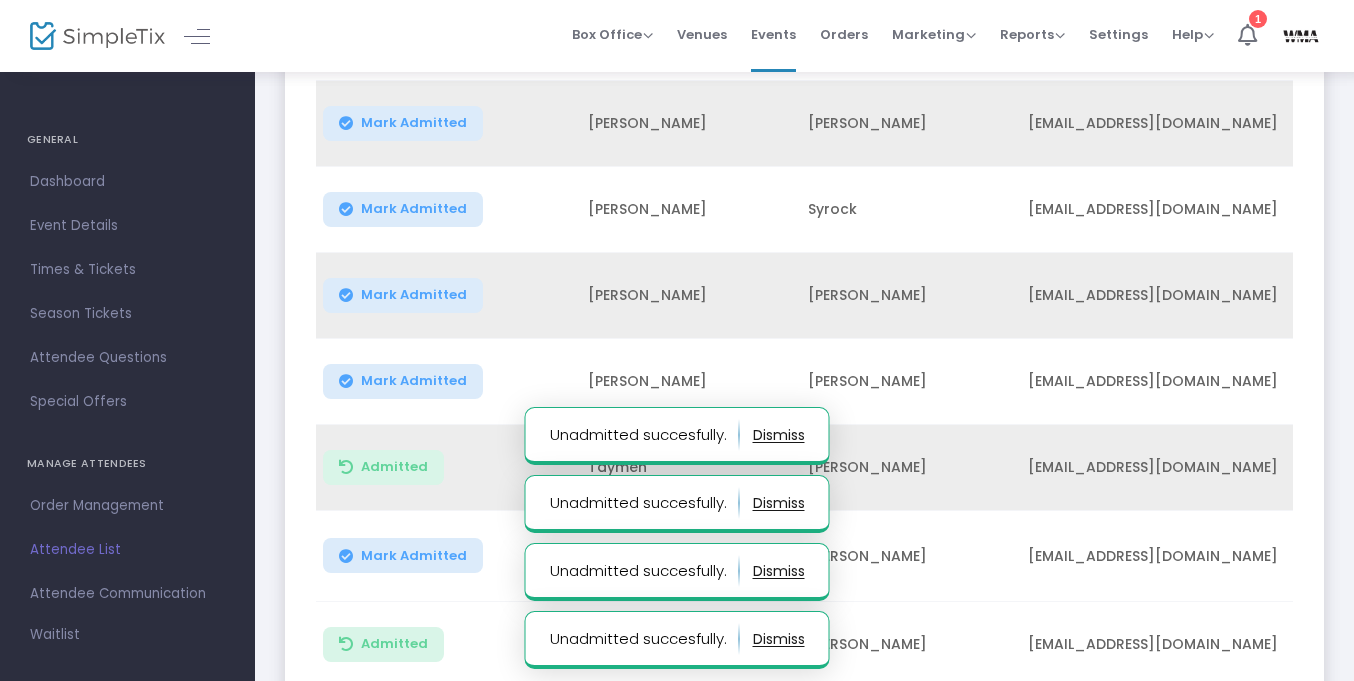 click on "Admitted" 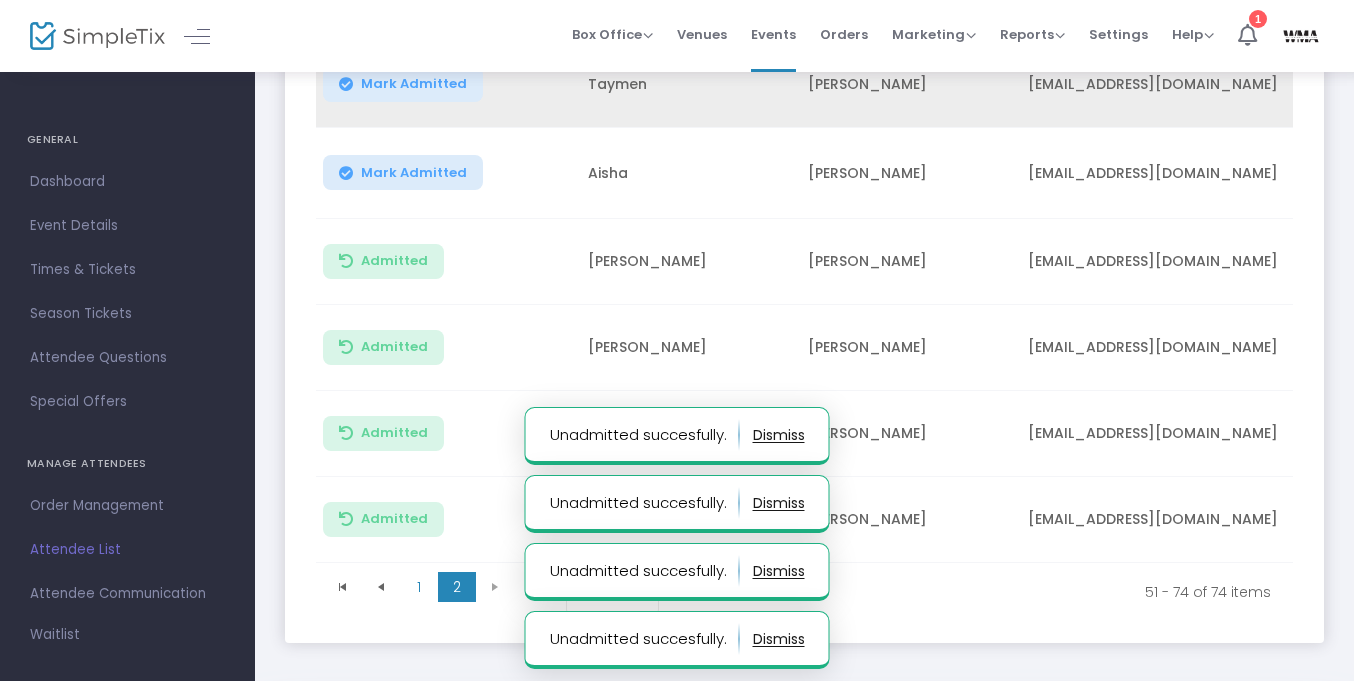 scroll, scrollTop: 1930, scrollLeft: 0, axis: vertical 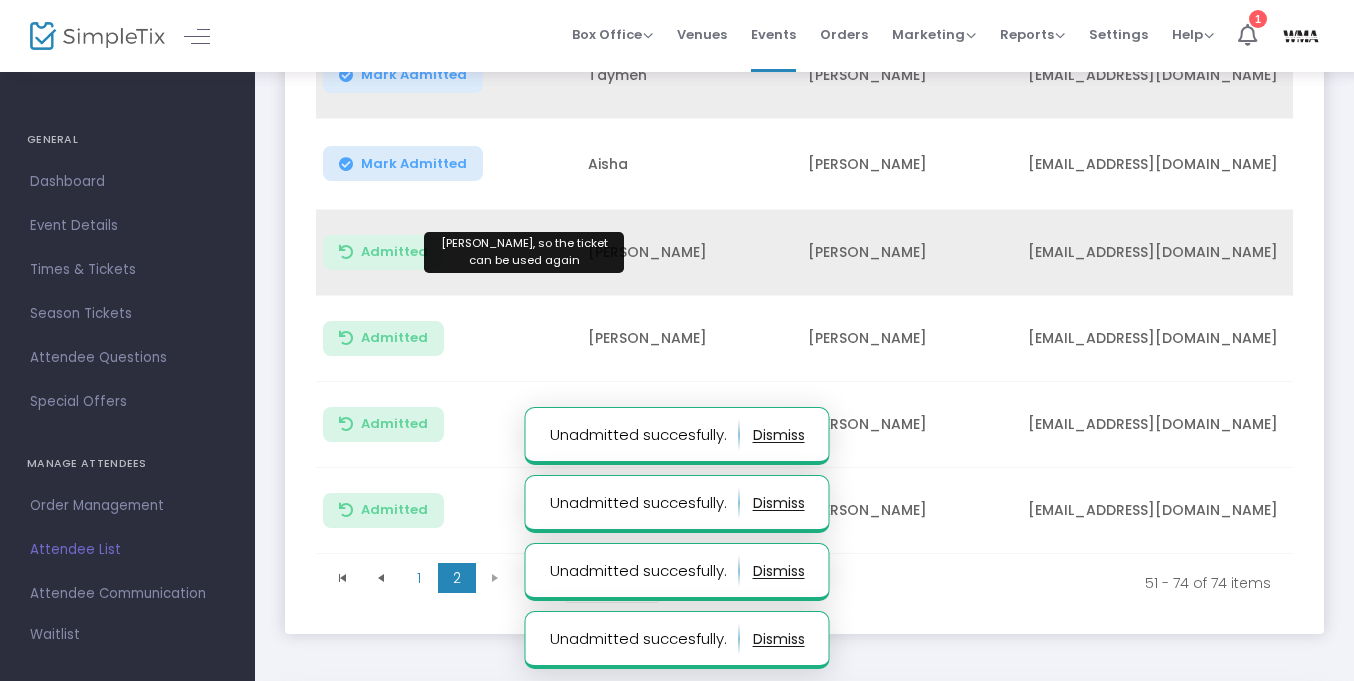 click on "Admitted" 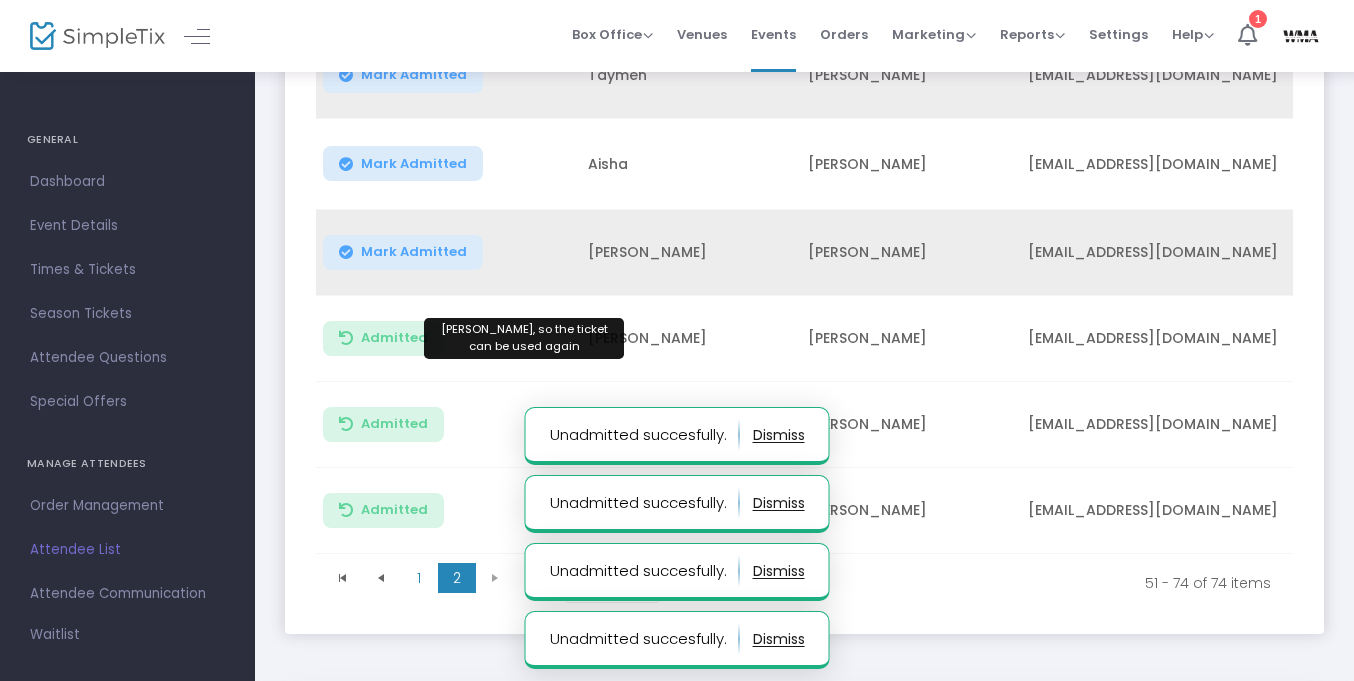click on "Admitted" 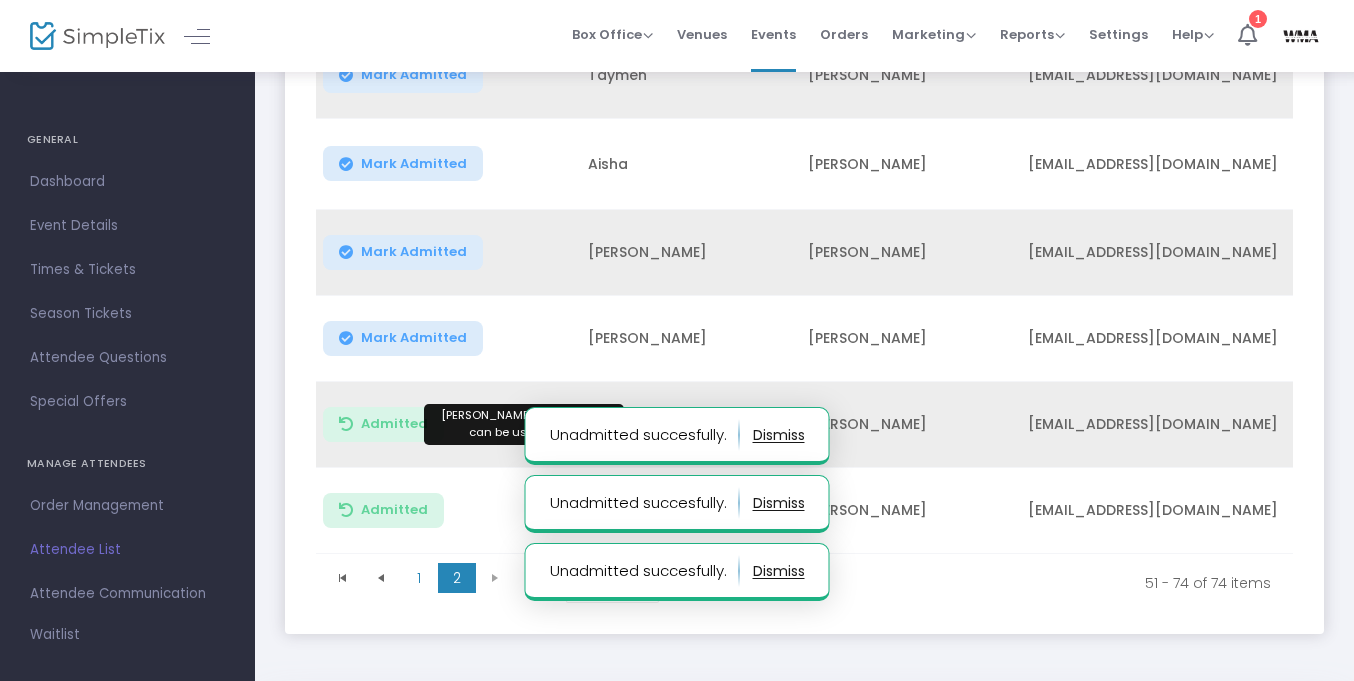 click on "Admitted" 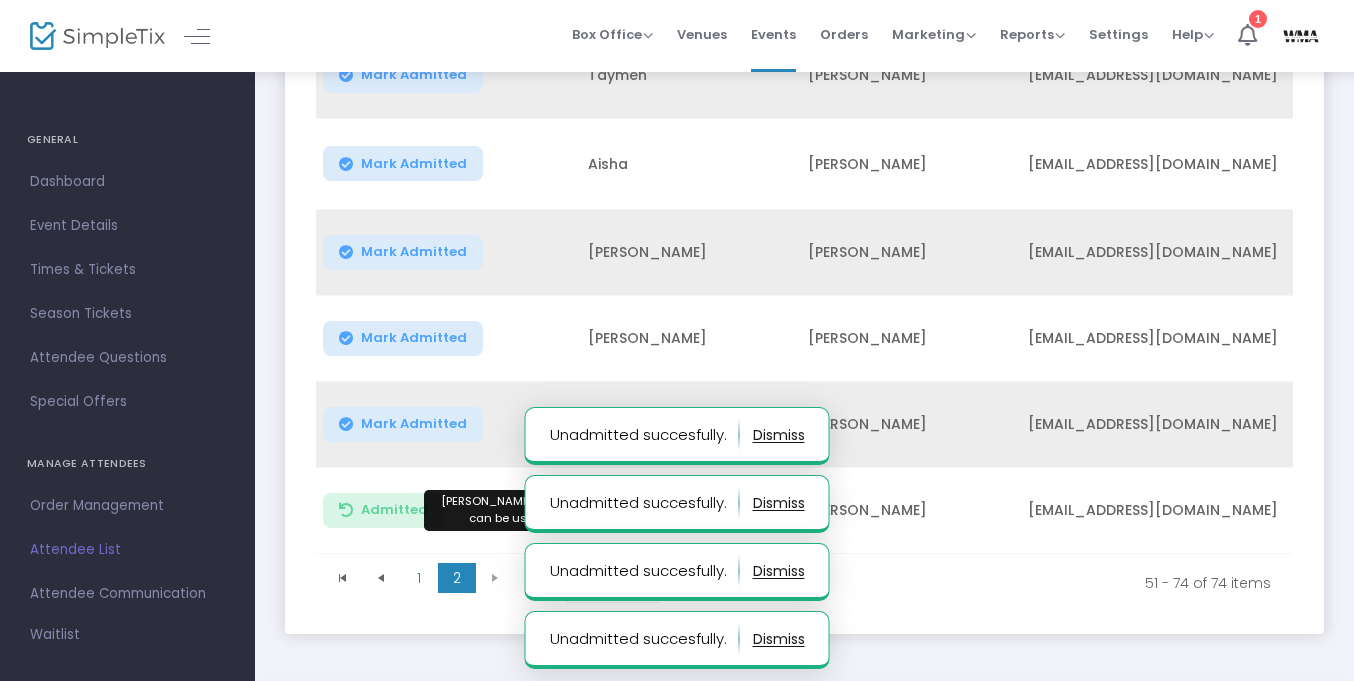 click on "Admitted" 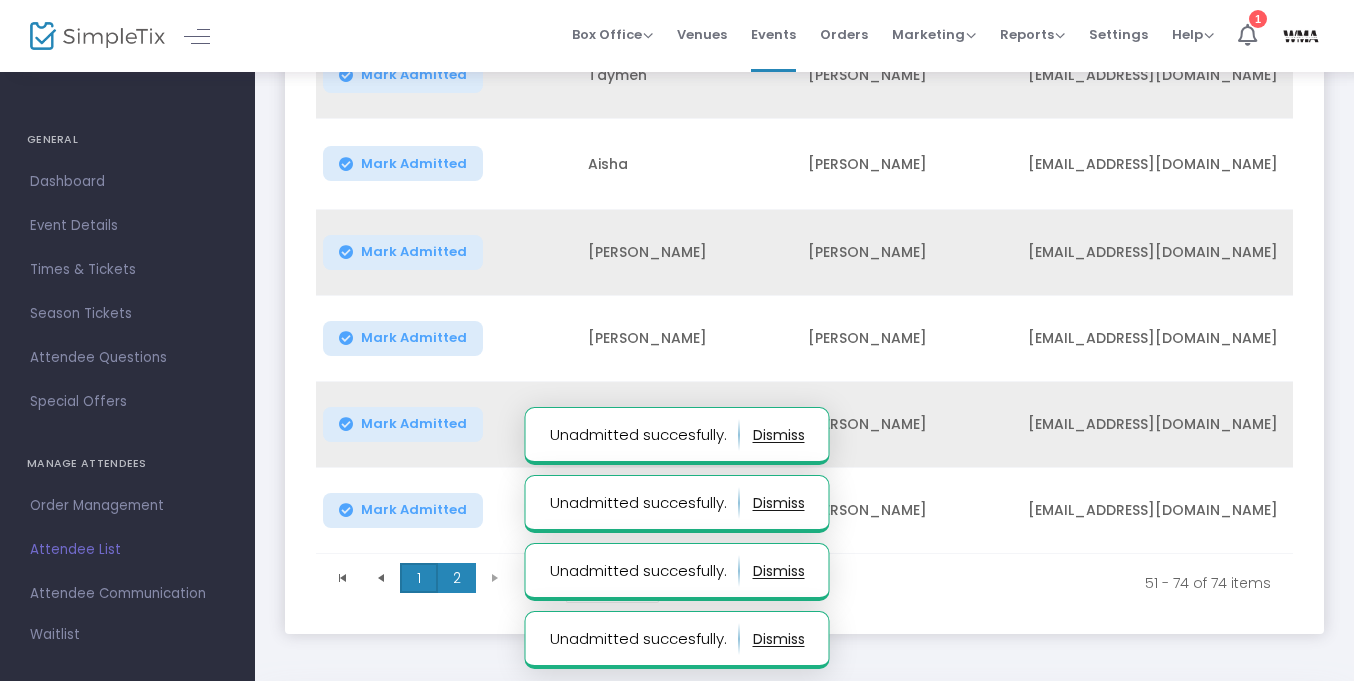 click on "1" 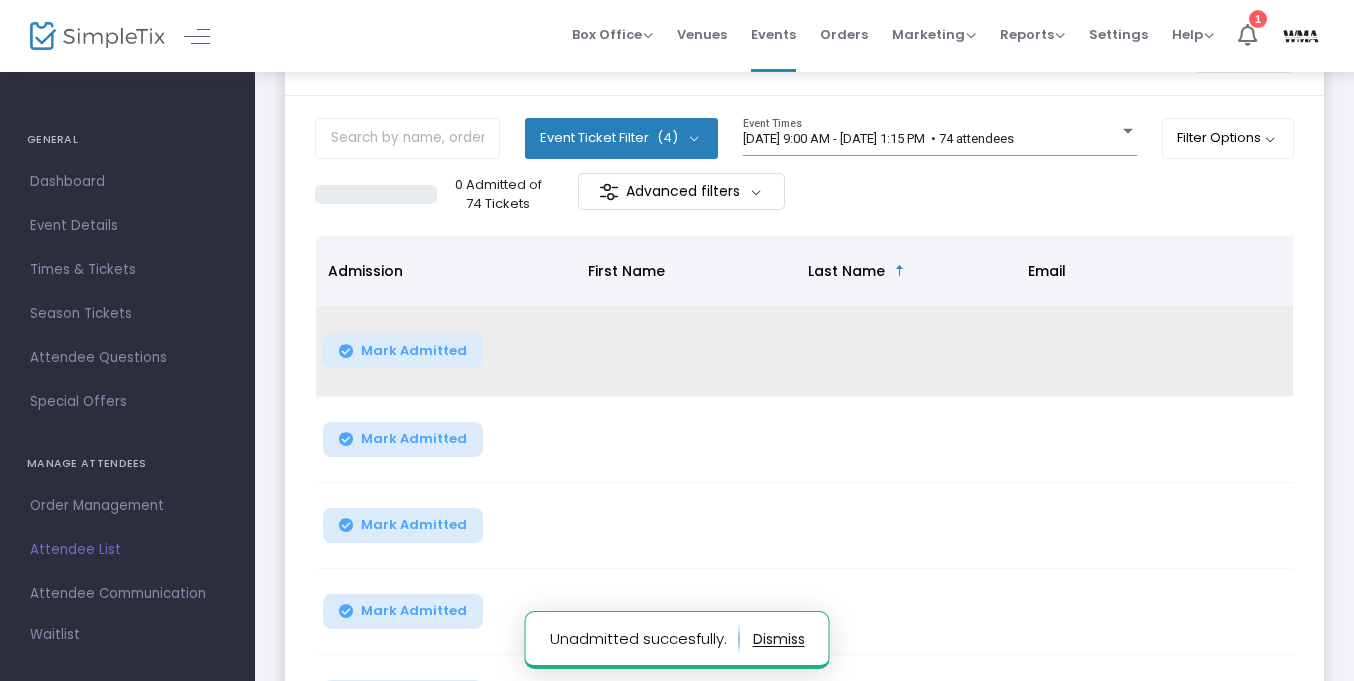 scroll, scrollTop: 0, scrollLeft: 0, axis: both 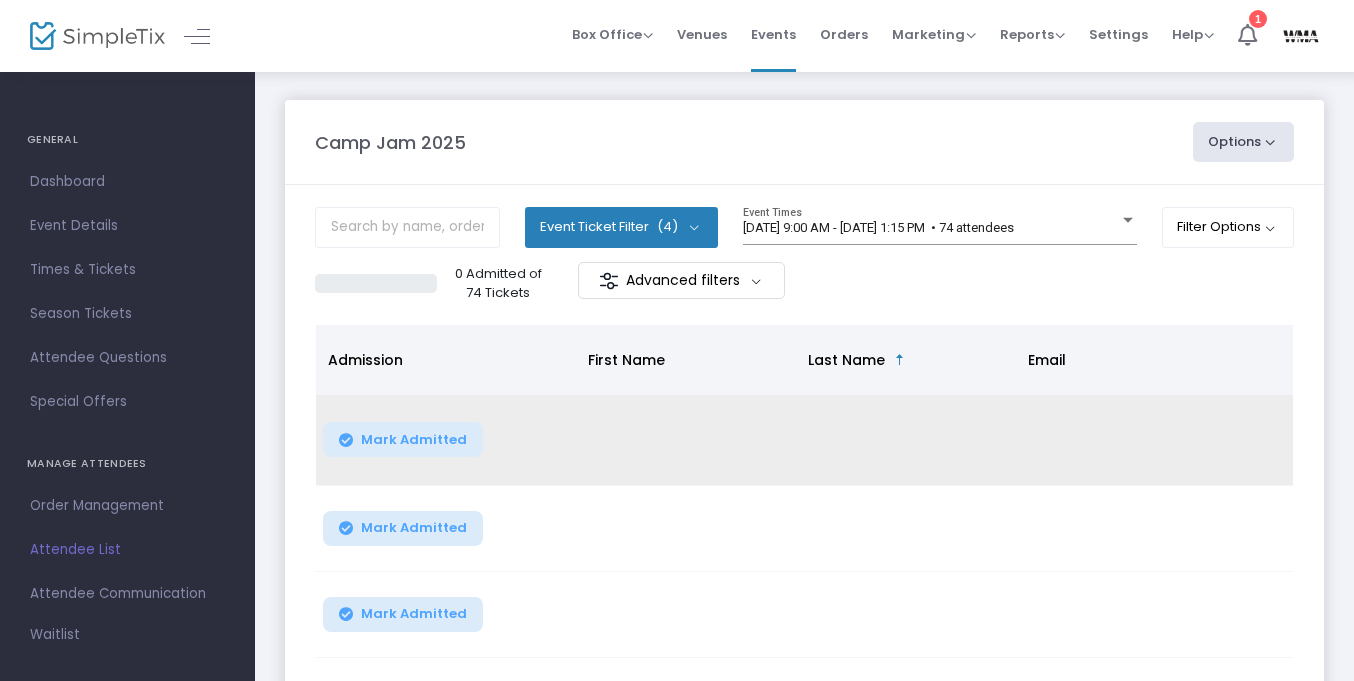 click on "Attendee List" at bounding box center [127, 550] 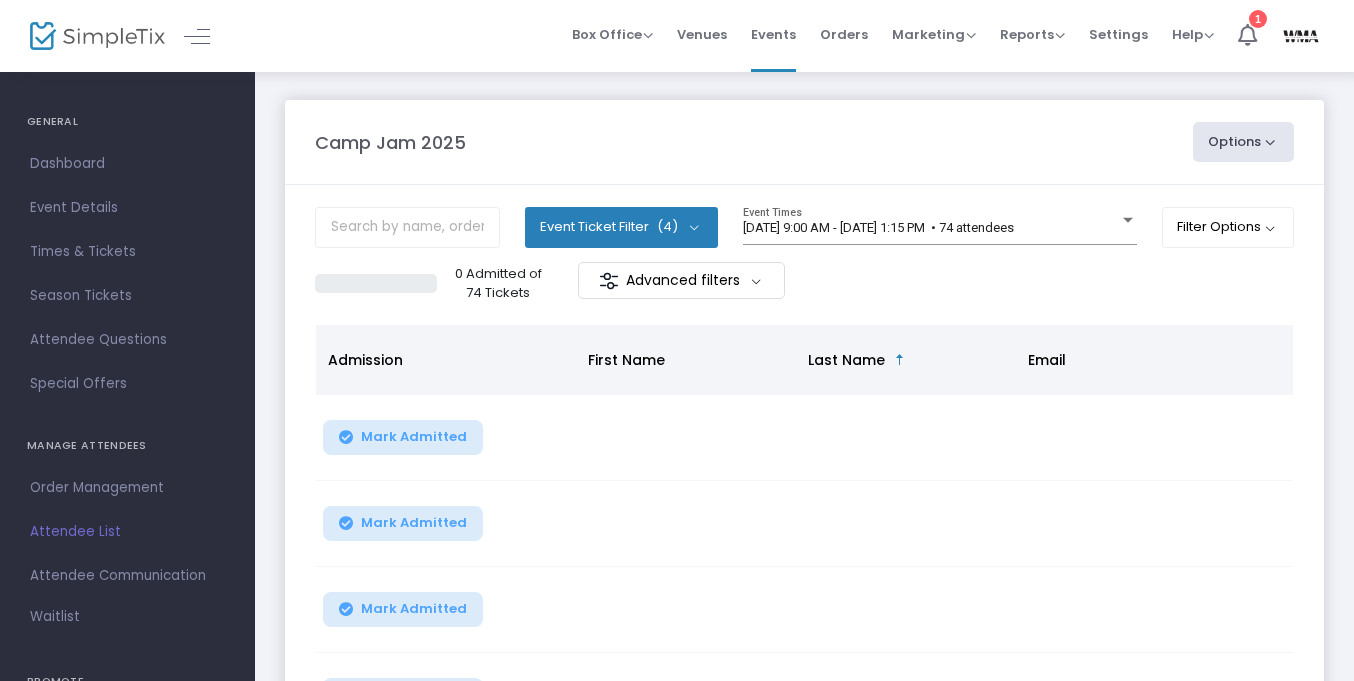 scroll, scrollTop: 0, scrollLeft: 0, axis: both 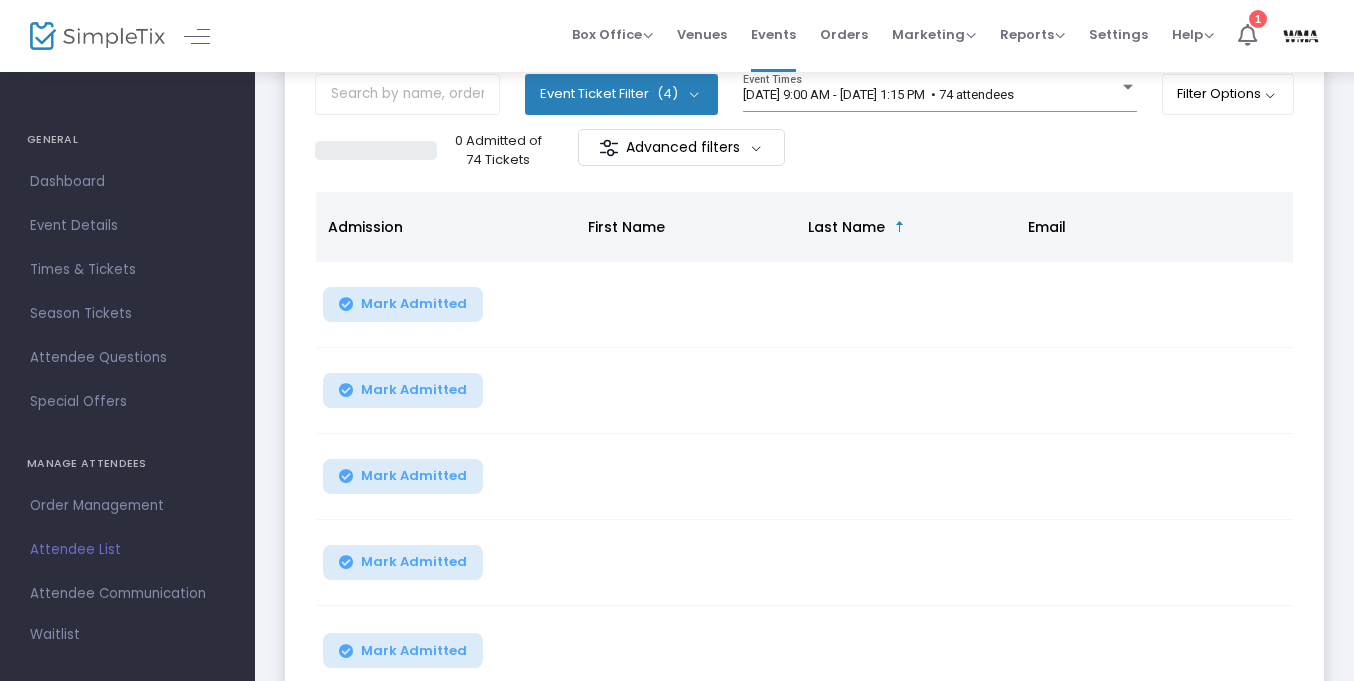 click on "Advanced filters" at bounding box center [681, 147] 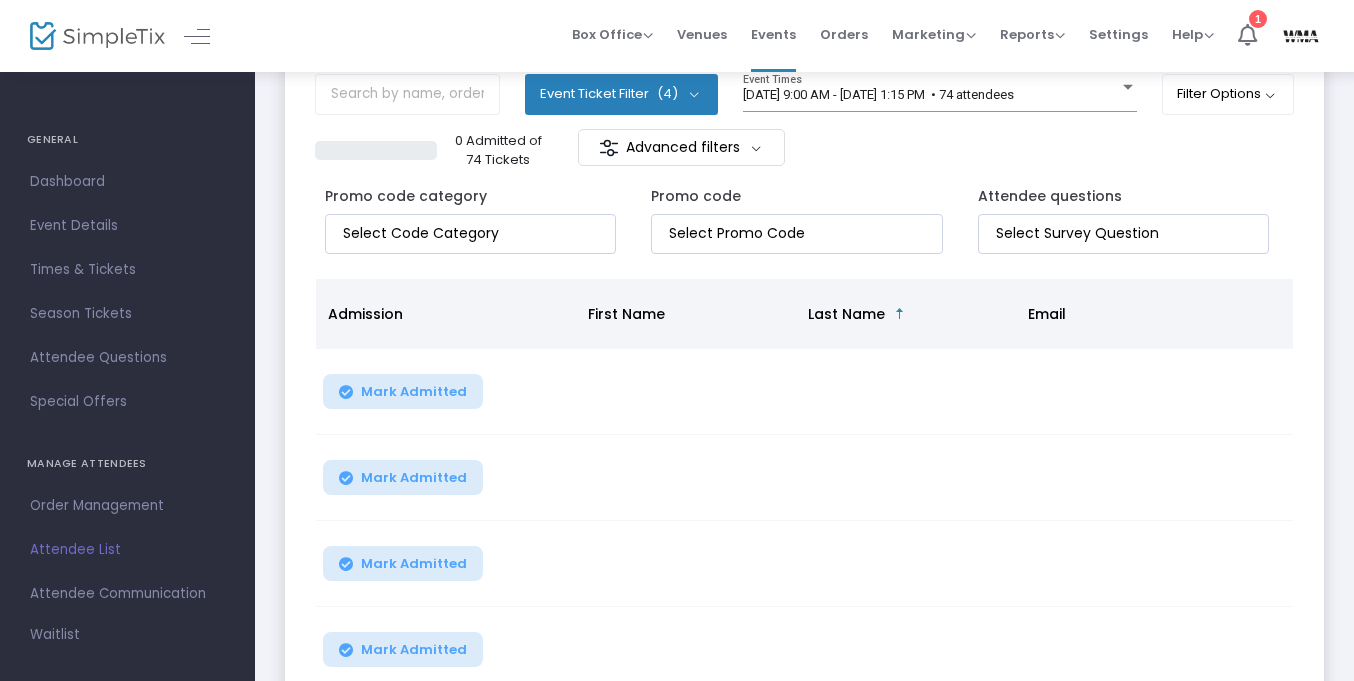 click on "Advanced filters" at bounding box center (681, 147) 